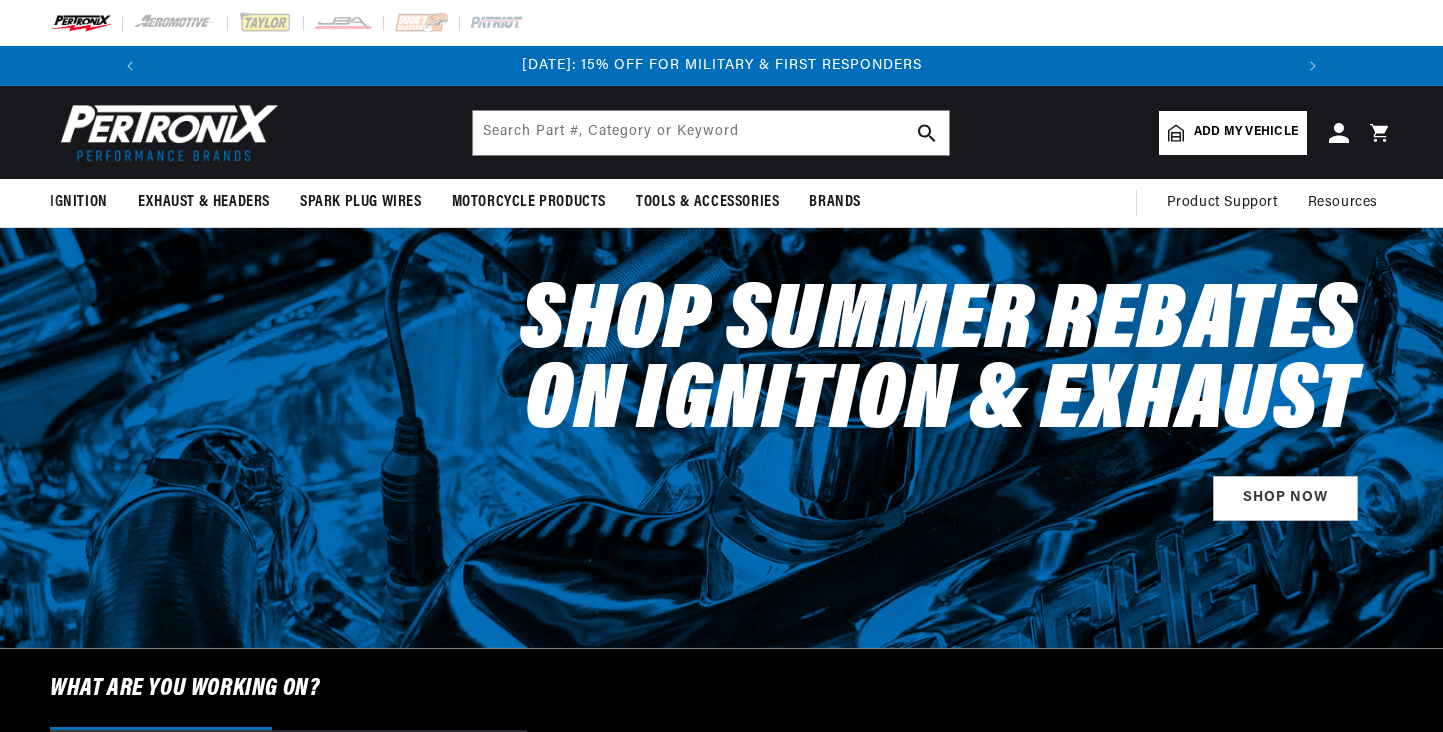 scroll, scrollTop: 0, scrollLeft: 0, axis: both 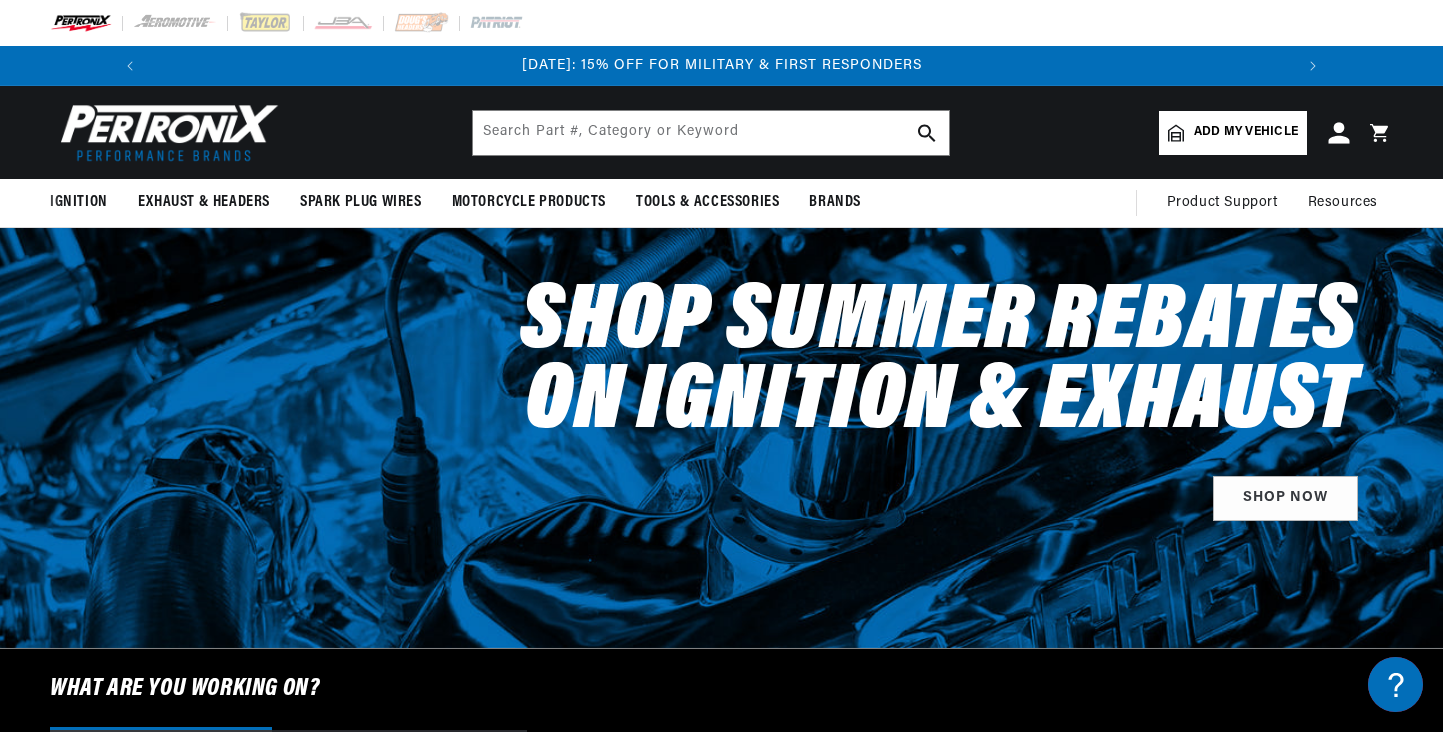 click 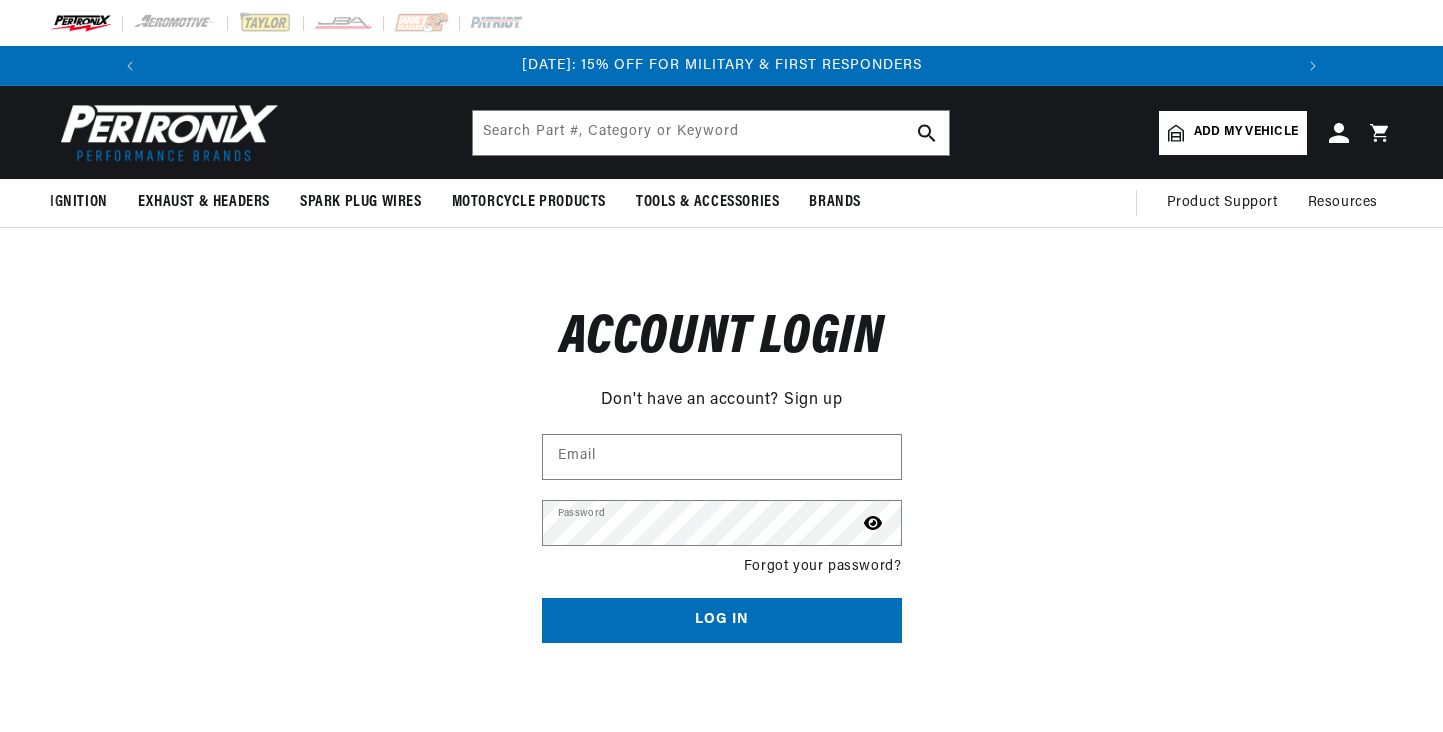 scroll, scrollTop: 0, scrollLeft: 0, axis: both 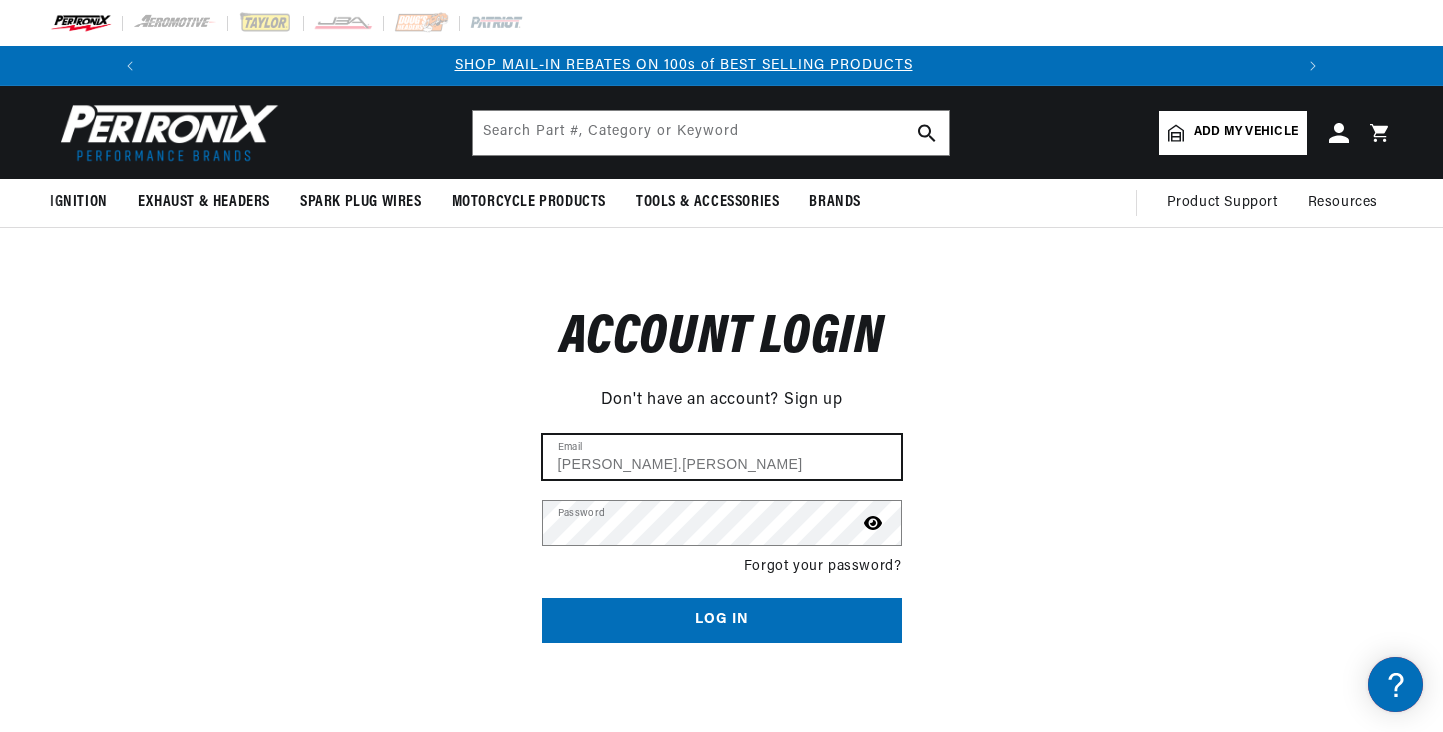 type on "sam.gragg" 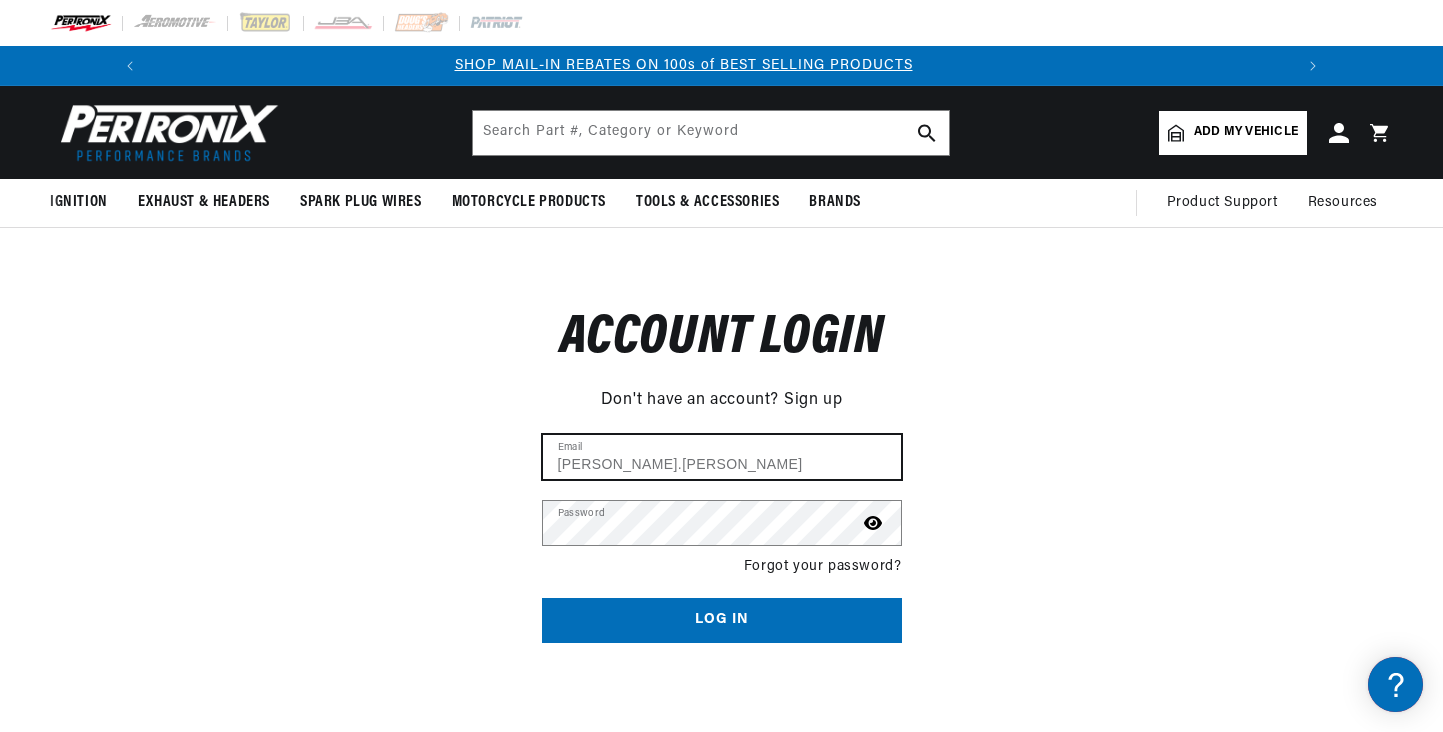 scroll, scrollTop: 0, scrollLeft: 0, axis: both 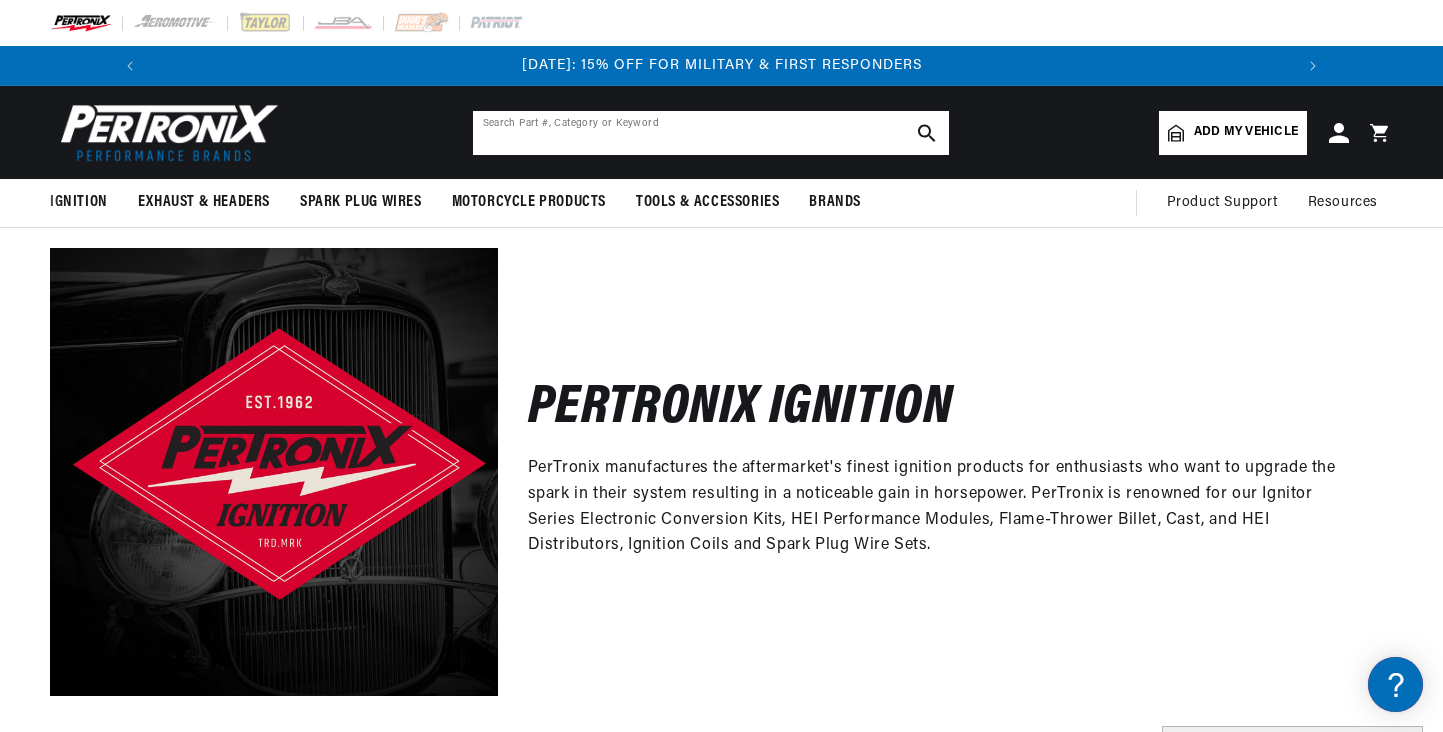 click at bounding box center [711, 133] 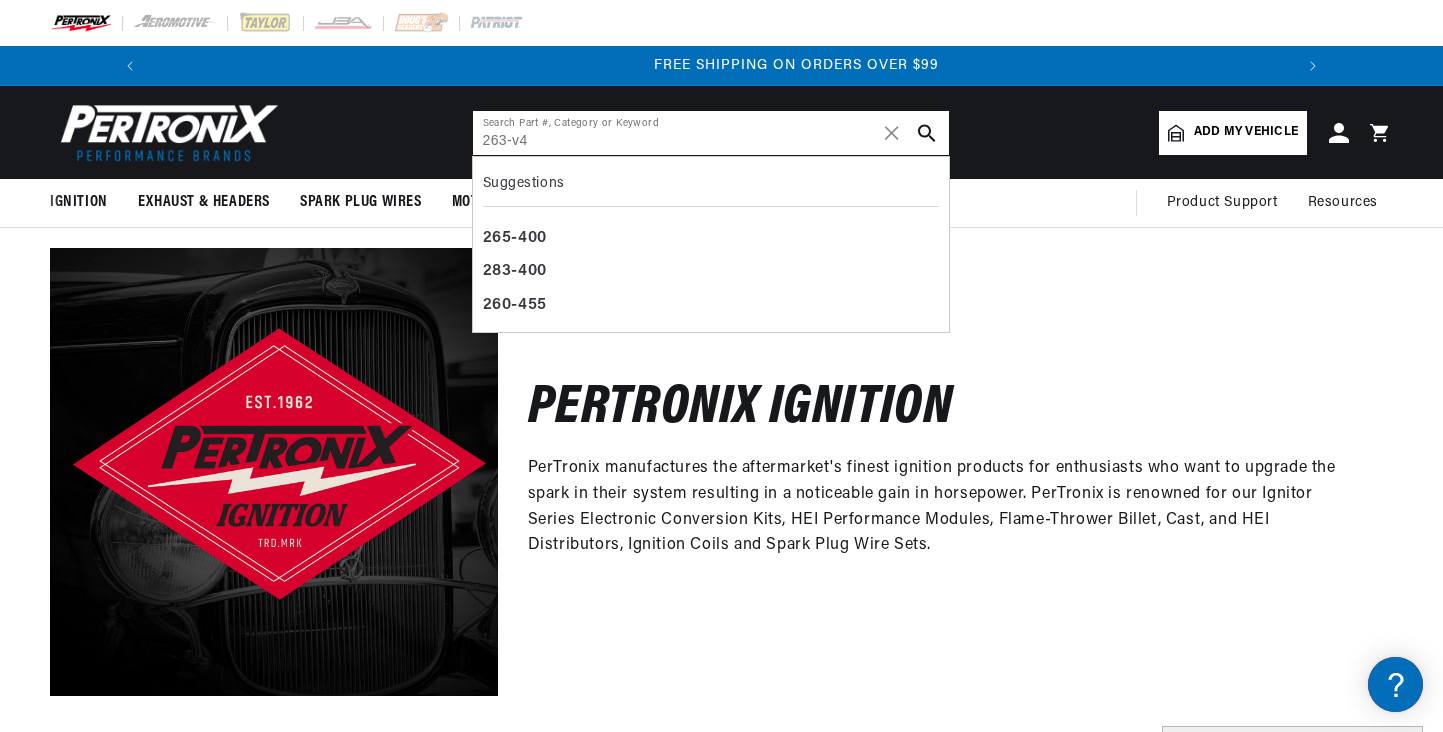 scroll, scrollTop: 0, scrollLeft: 2363, axis: horizontal 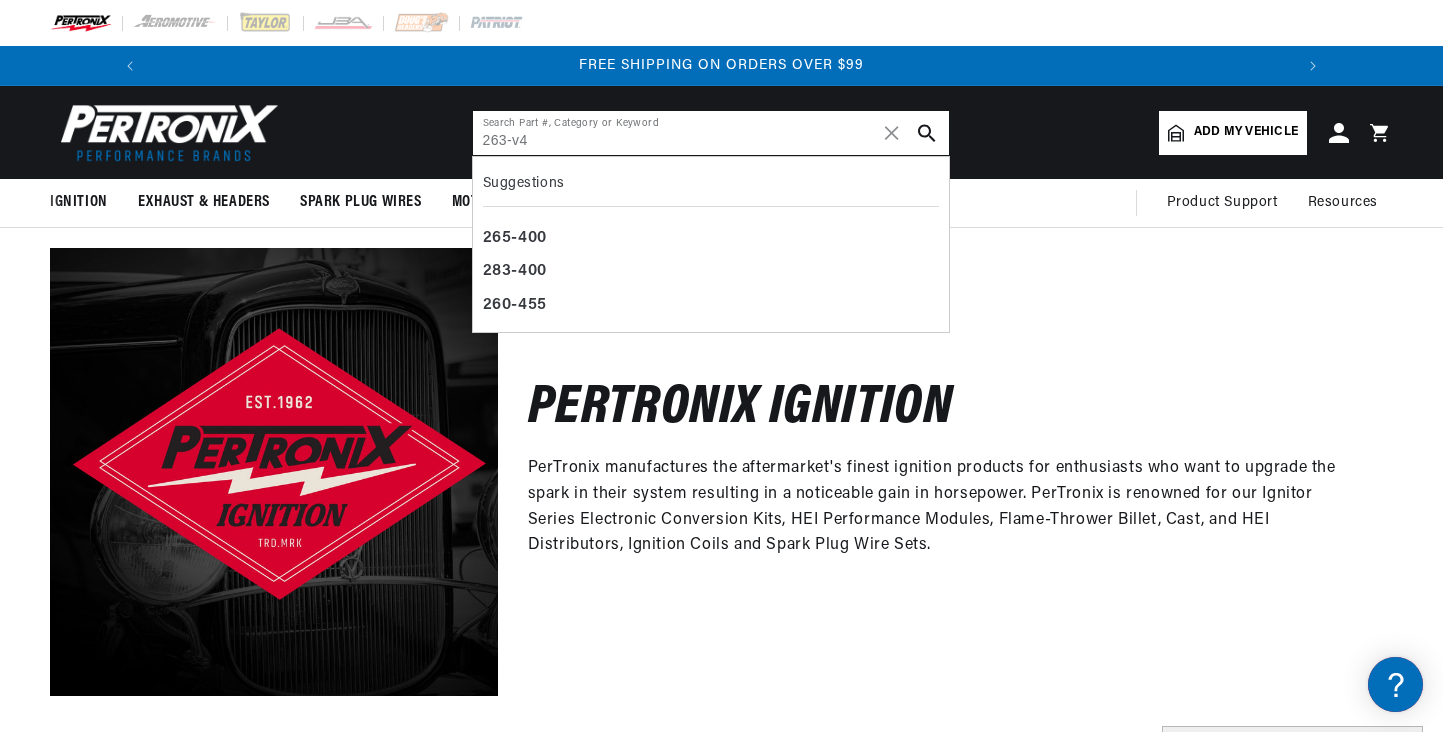 type on "263-v4" 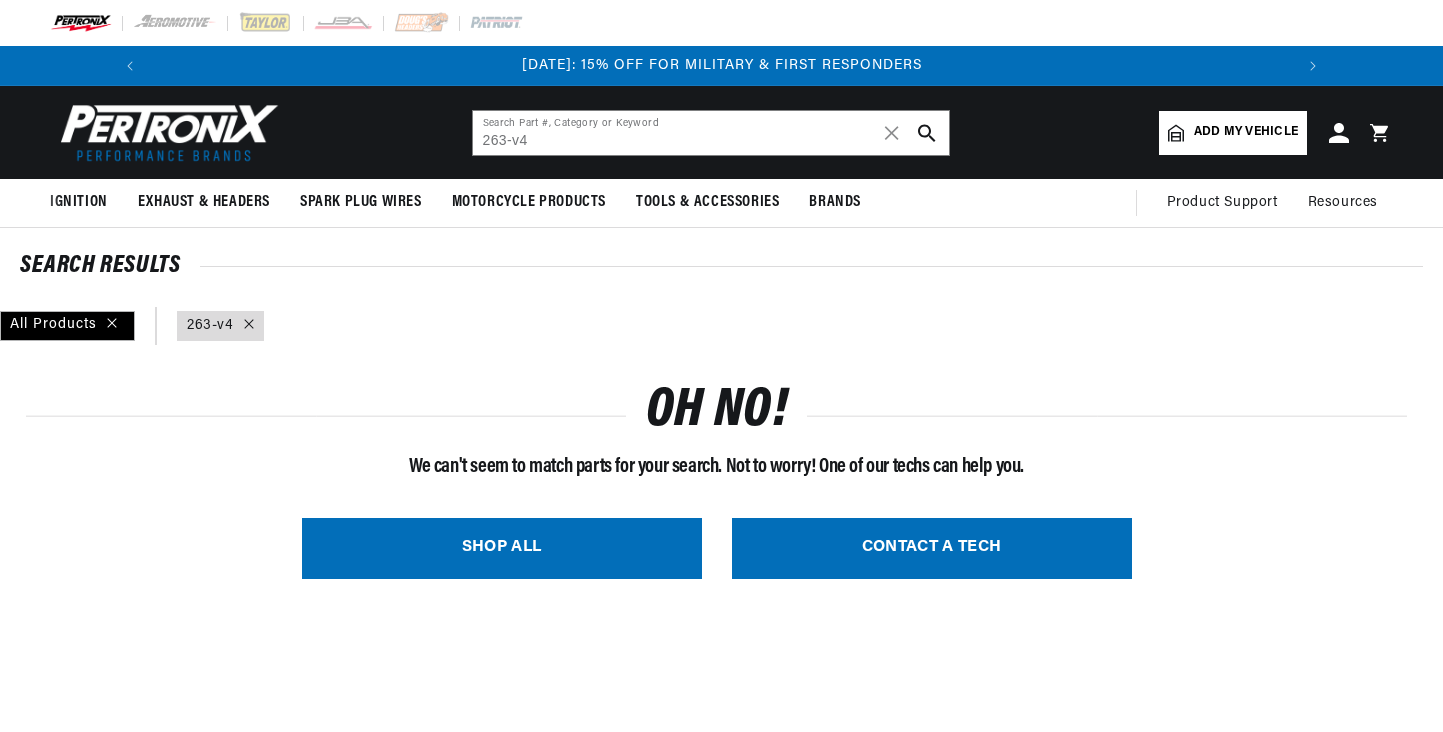 scroll, scrollTop: 0, scrollLeft: 0, axis: both 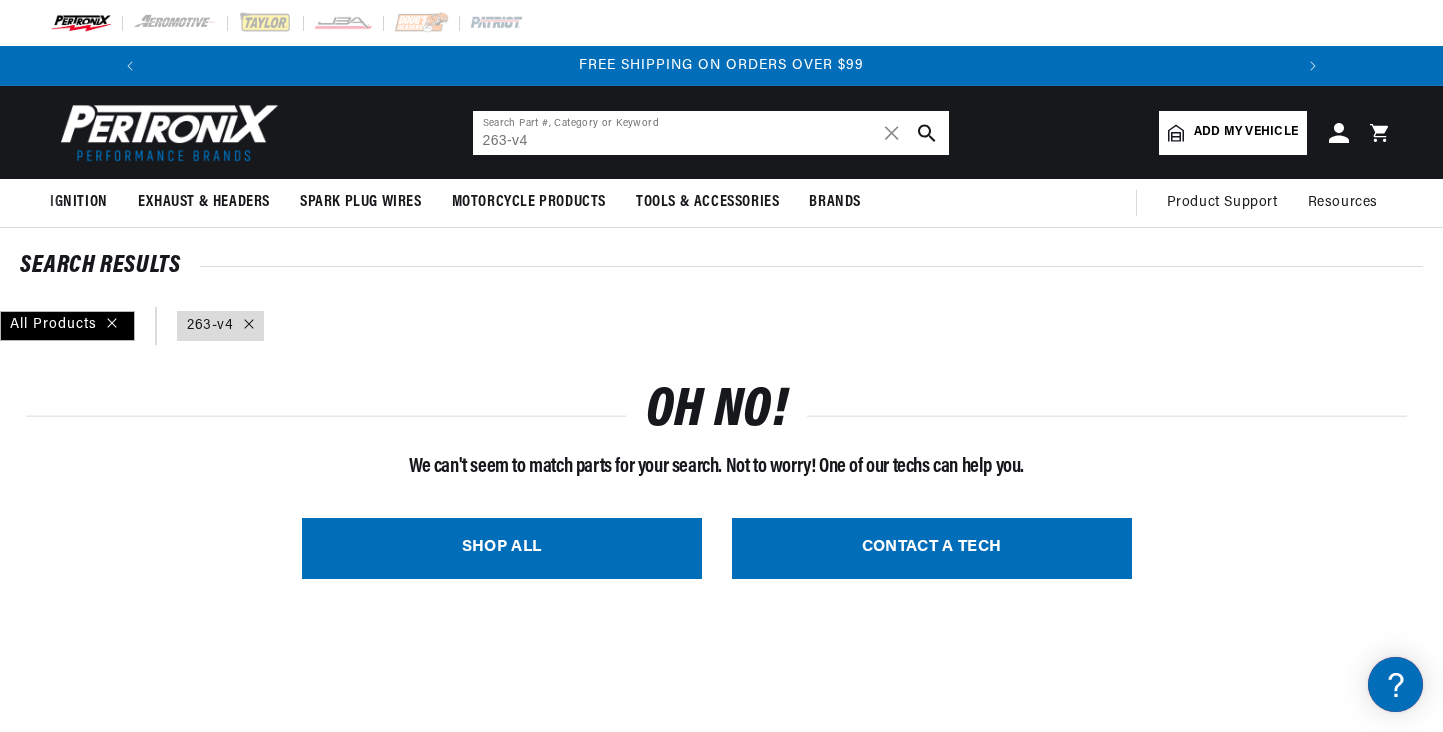 click on "263-v4" at bounding box center [711, 133] 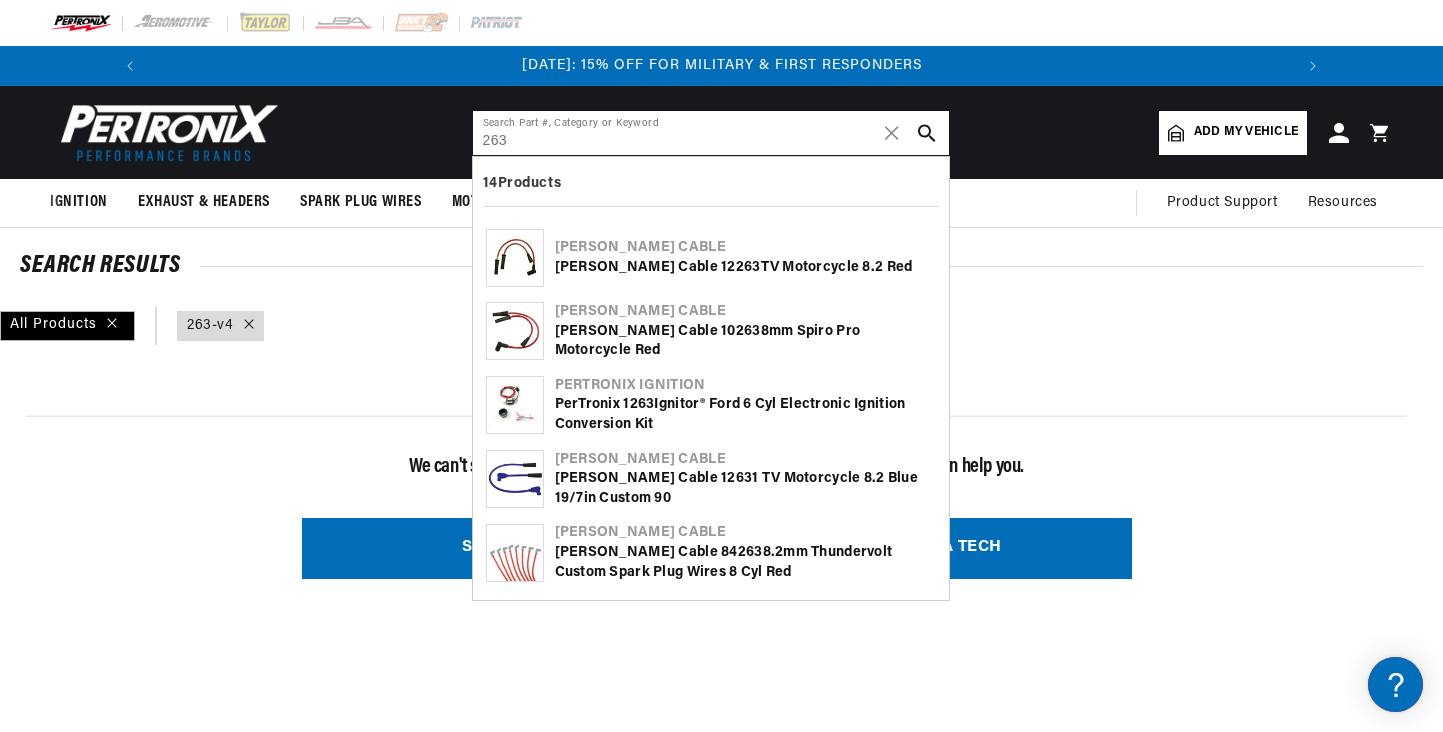 scroll, scrollTop: 0, scrollLeft: 1181, axis: horizontal 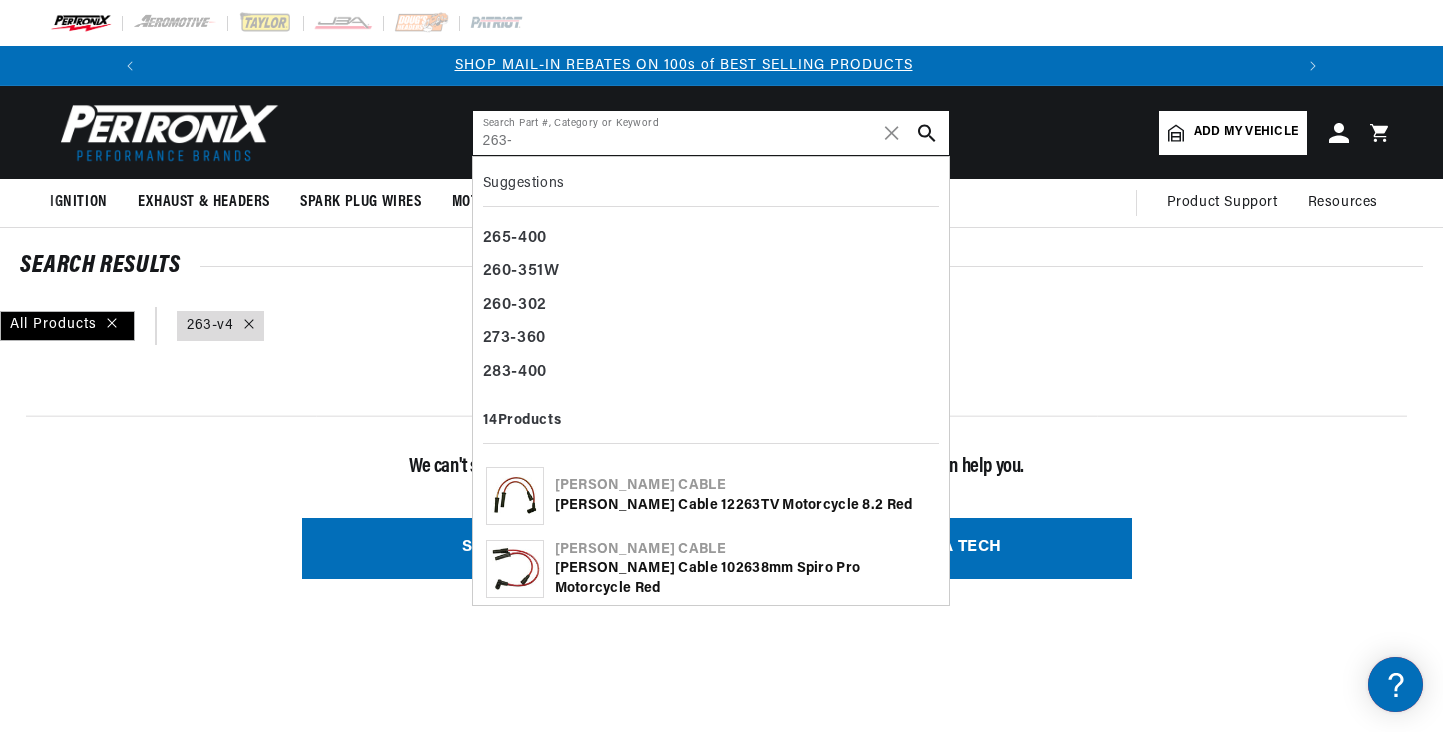 type on "263-" 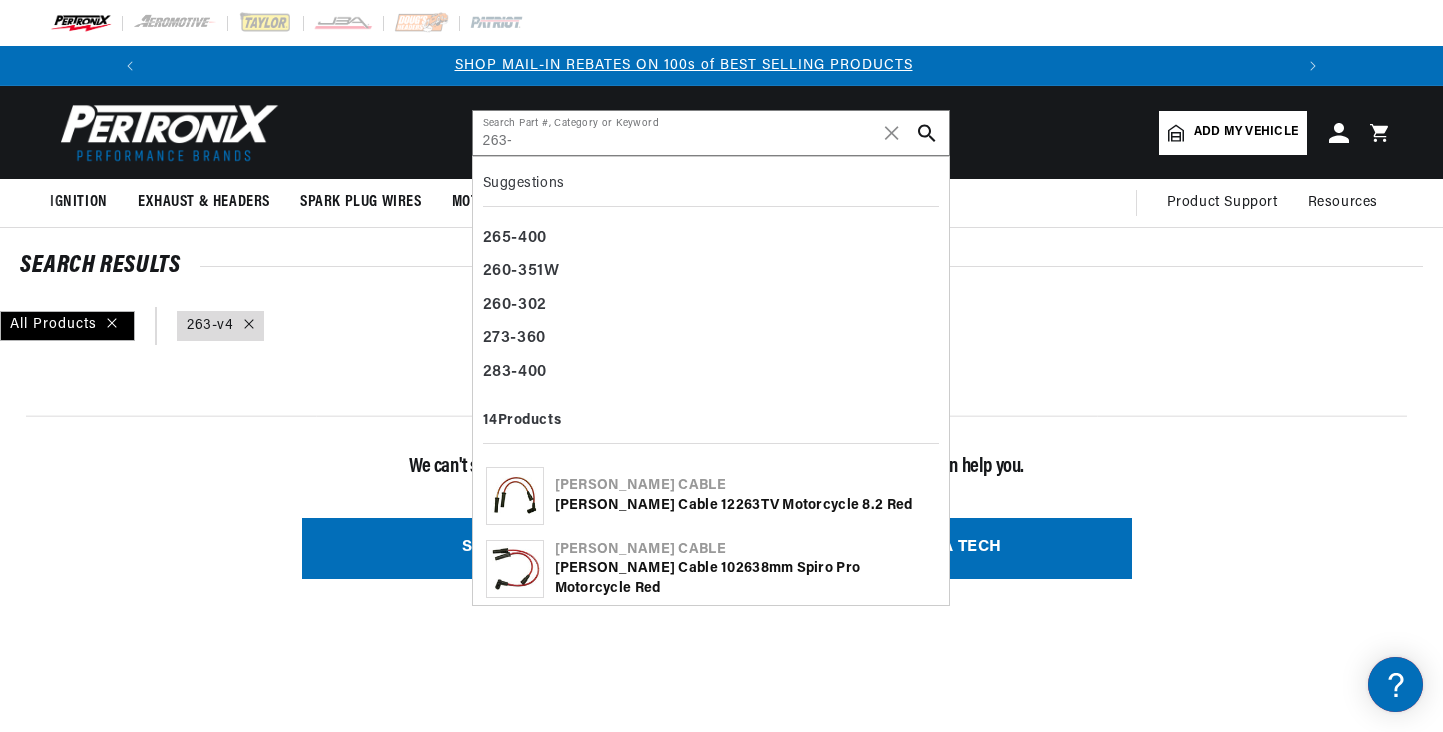 click on "OH NO!" at bounding box center (716, 416) 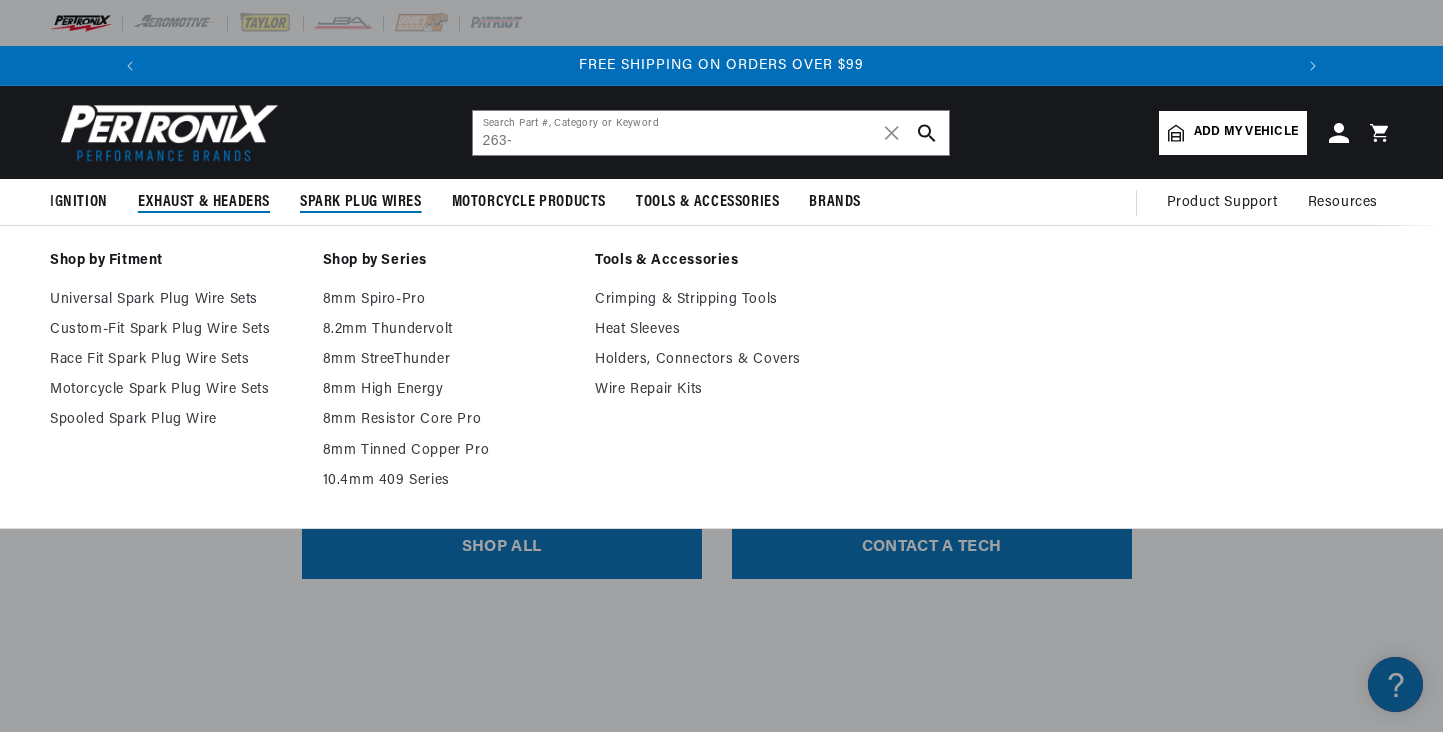 scroll, scrollTop: 0, scrollLeft: 2363, axis: horizontal 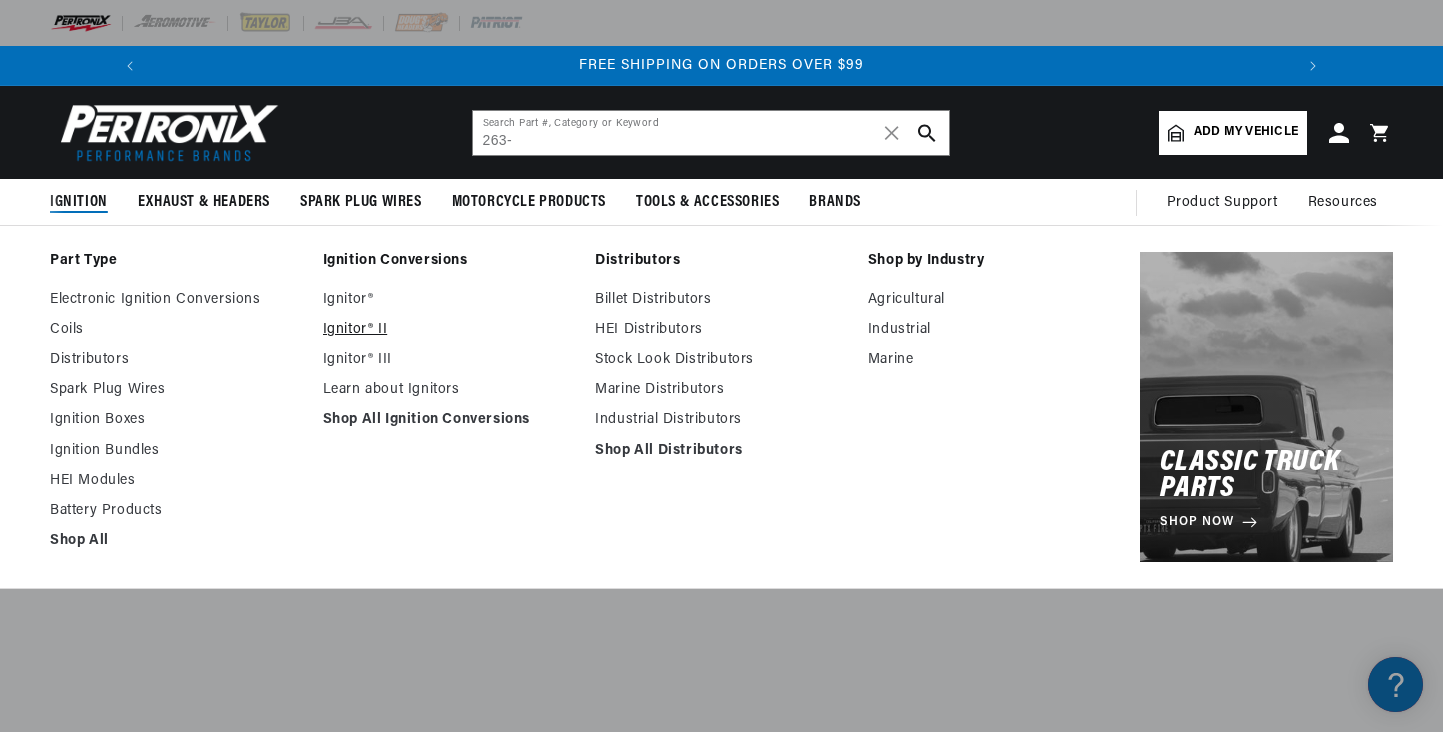 click on "Ignitor® II" at bounding box center (449, 330) 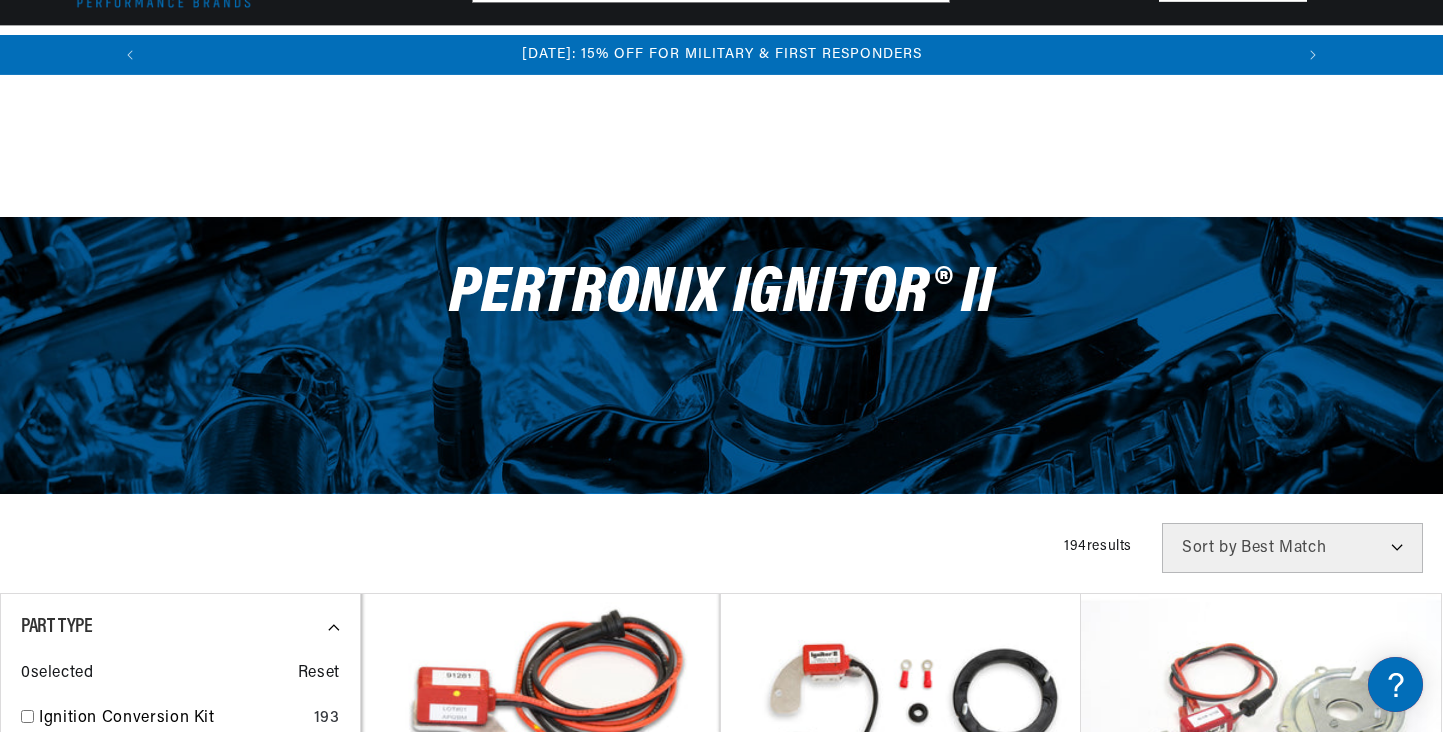 scroll, scrollTop: 262, scrollLeft: 0, axis: vertical 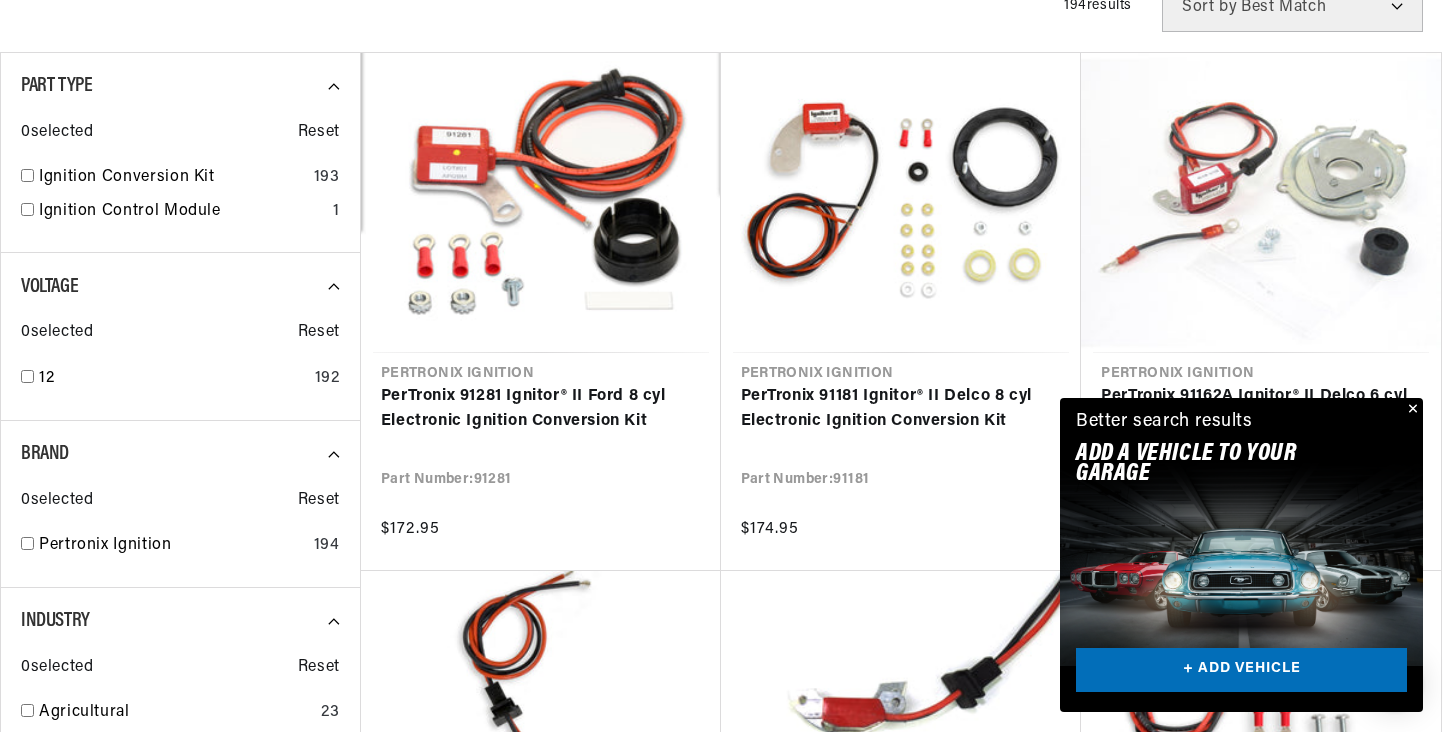 click at bounding box center [1411, 410] 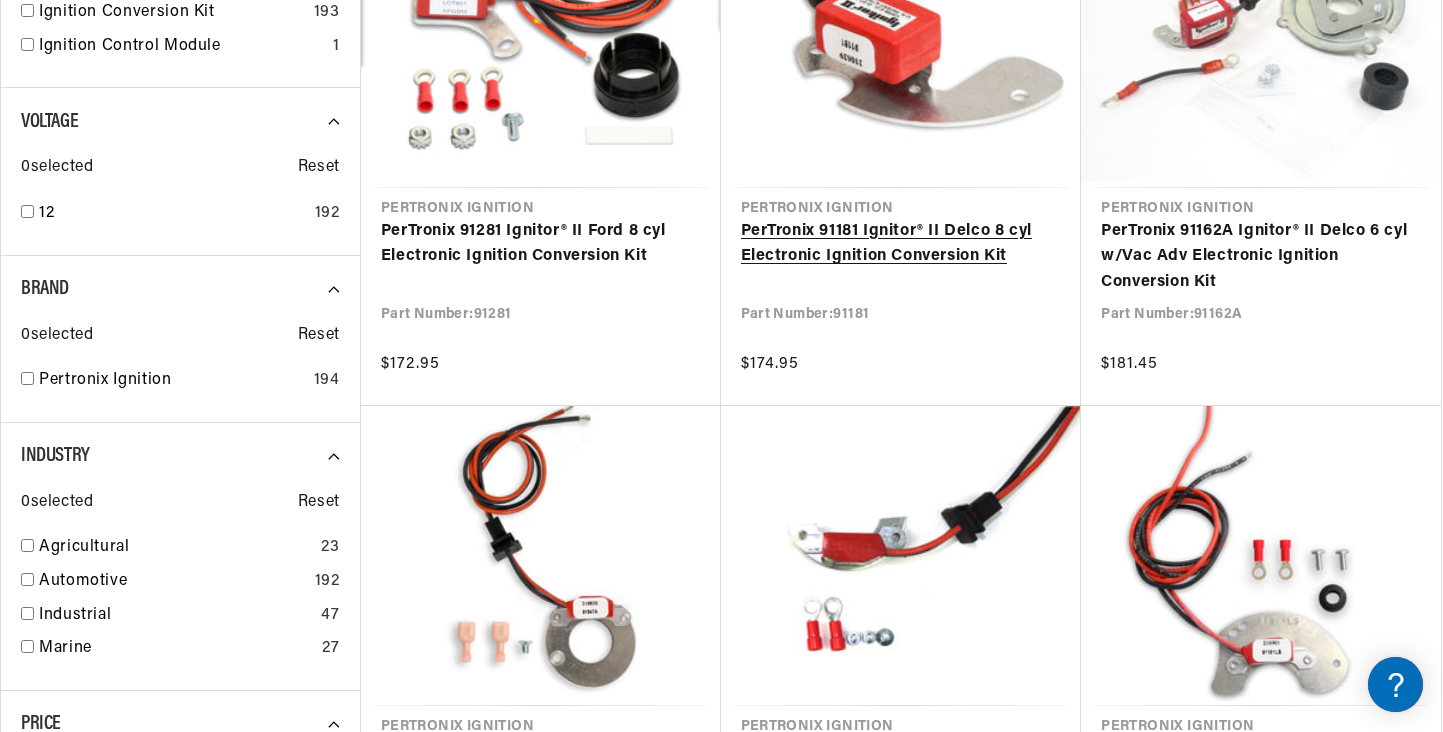 scroll, scrollTop: 753, scrollLeft: 0, axis: vertical 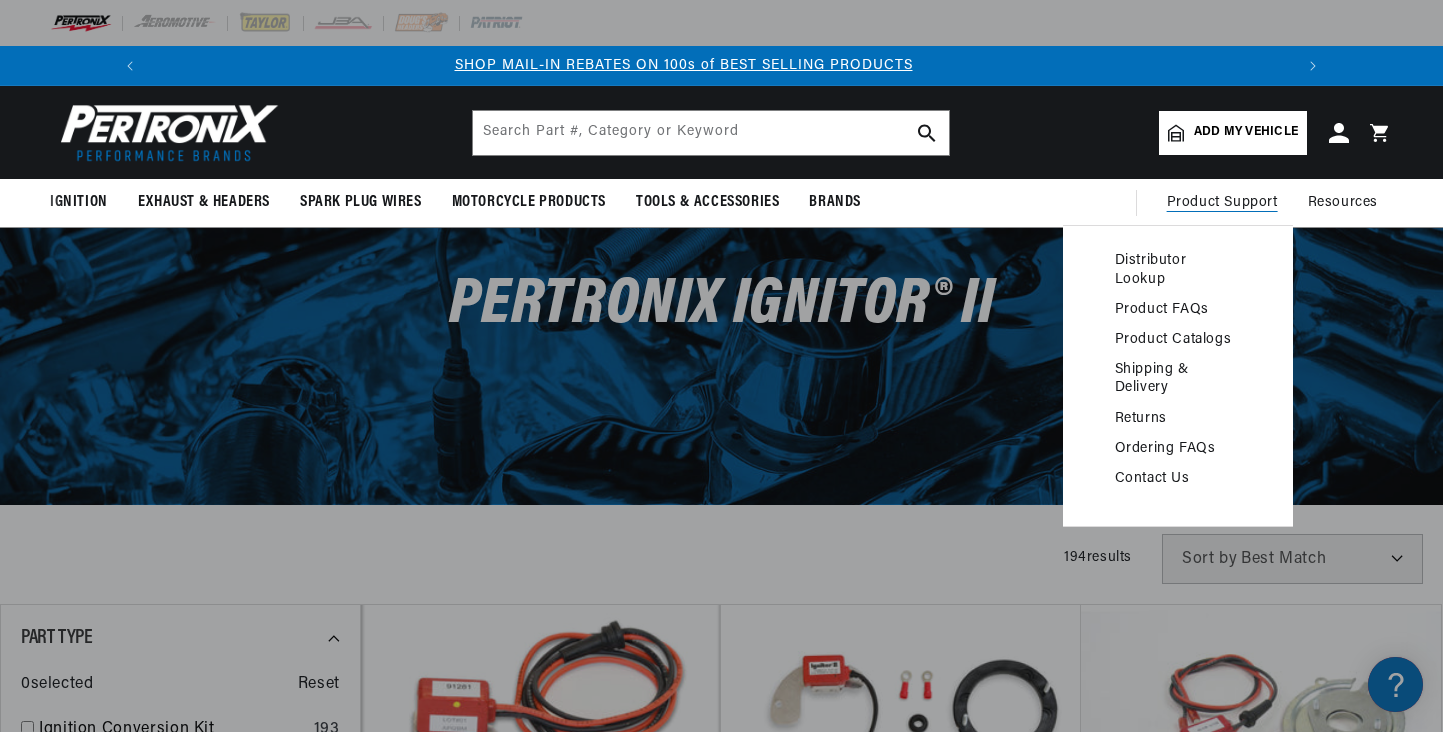 click on "Contact Us" at bounding box center (1178, 479) 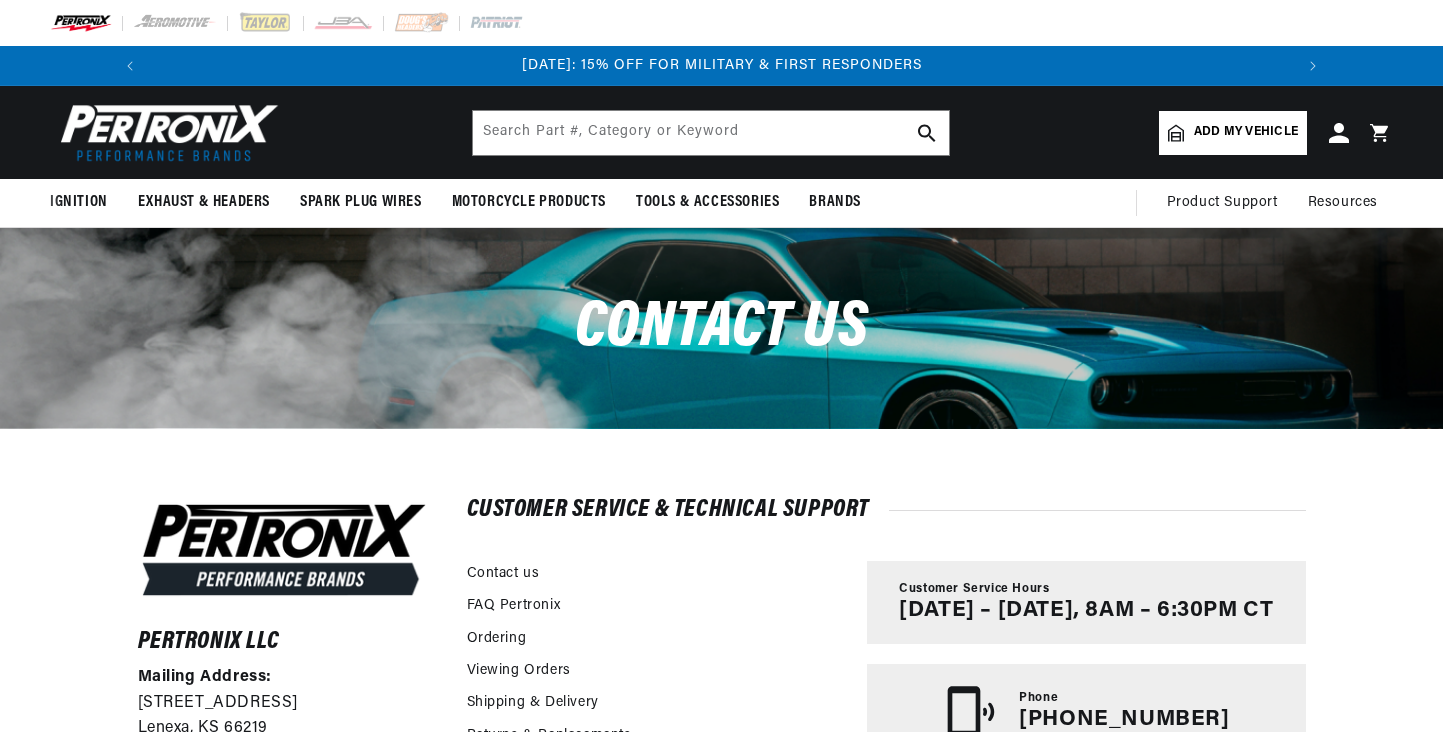 scroll, scrollTop: 0, scrollLeft: 0, axis: both 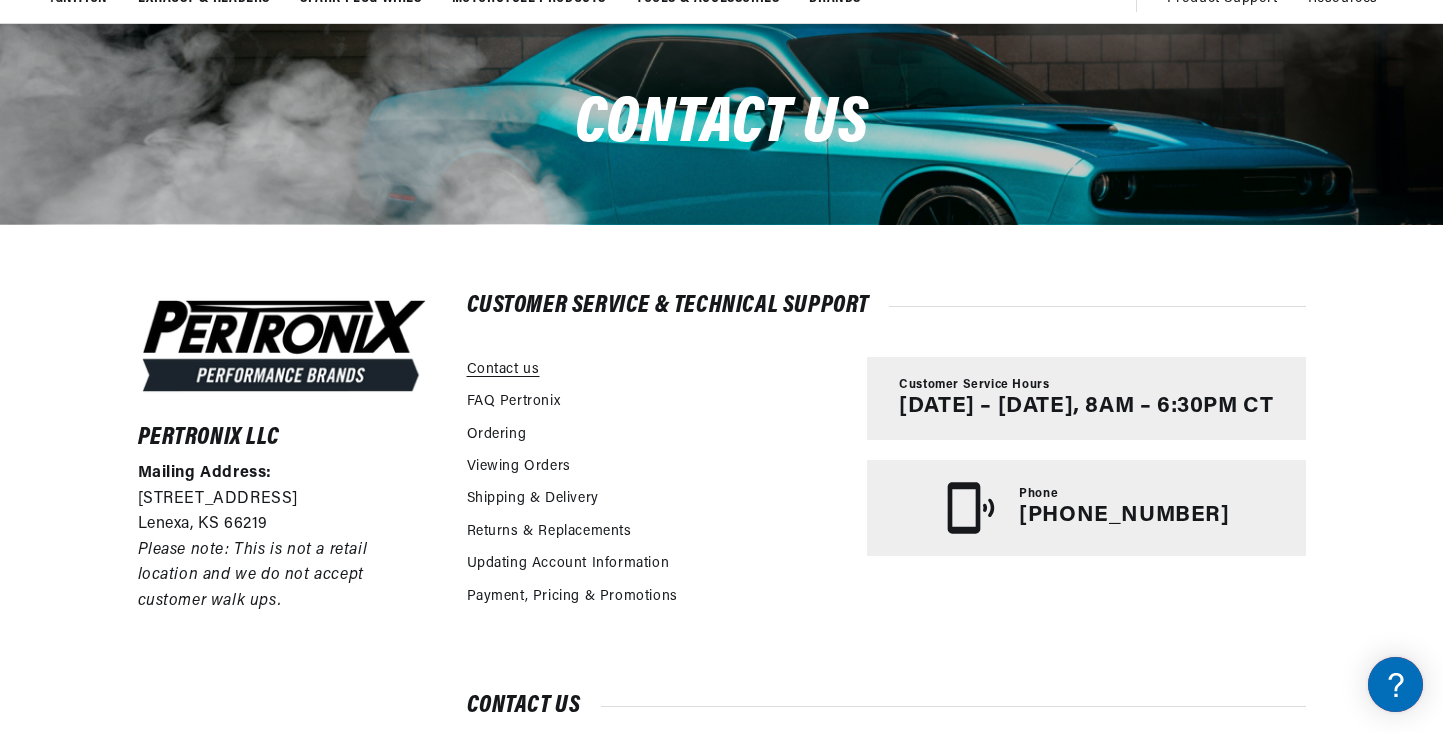 click on "Contact us" at bounding box center (503, 370) 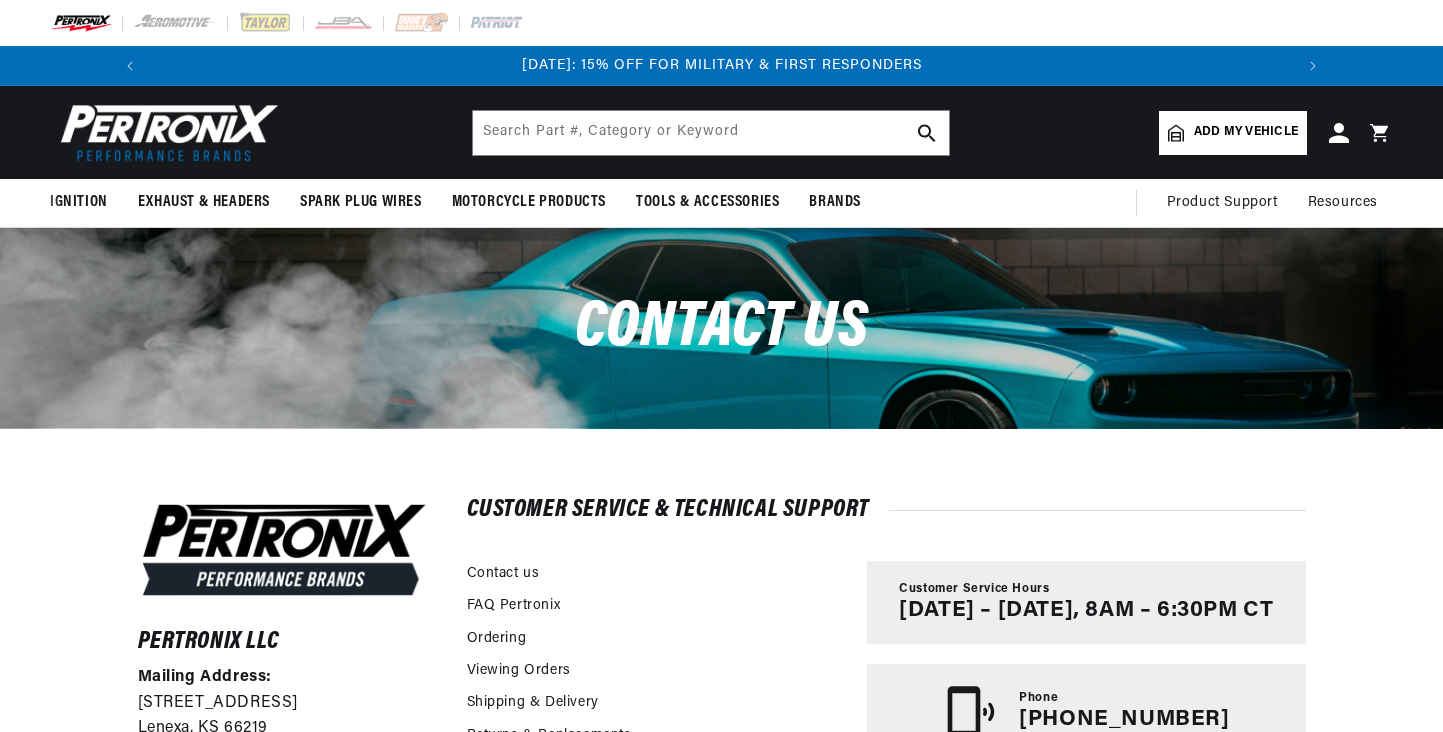 scroll, scrollTop: 0, scrollLeft: 0, axis: both 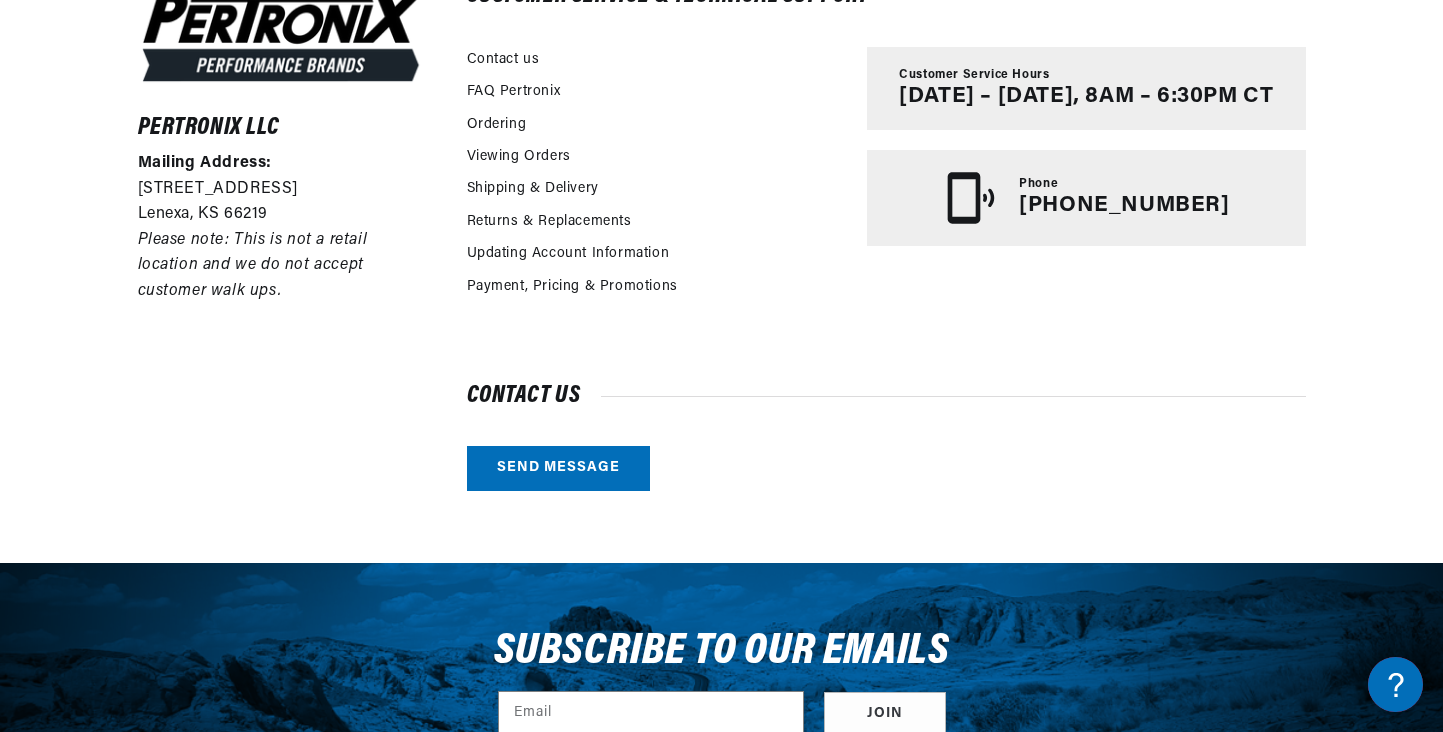 click on "Send message" at bounding box center [558, 468] 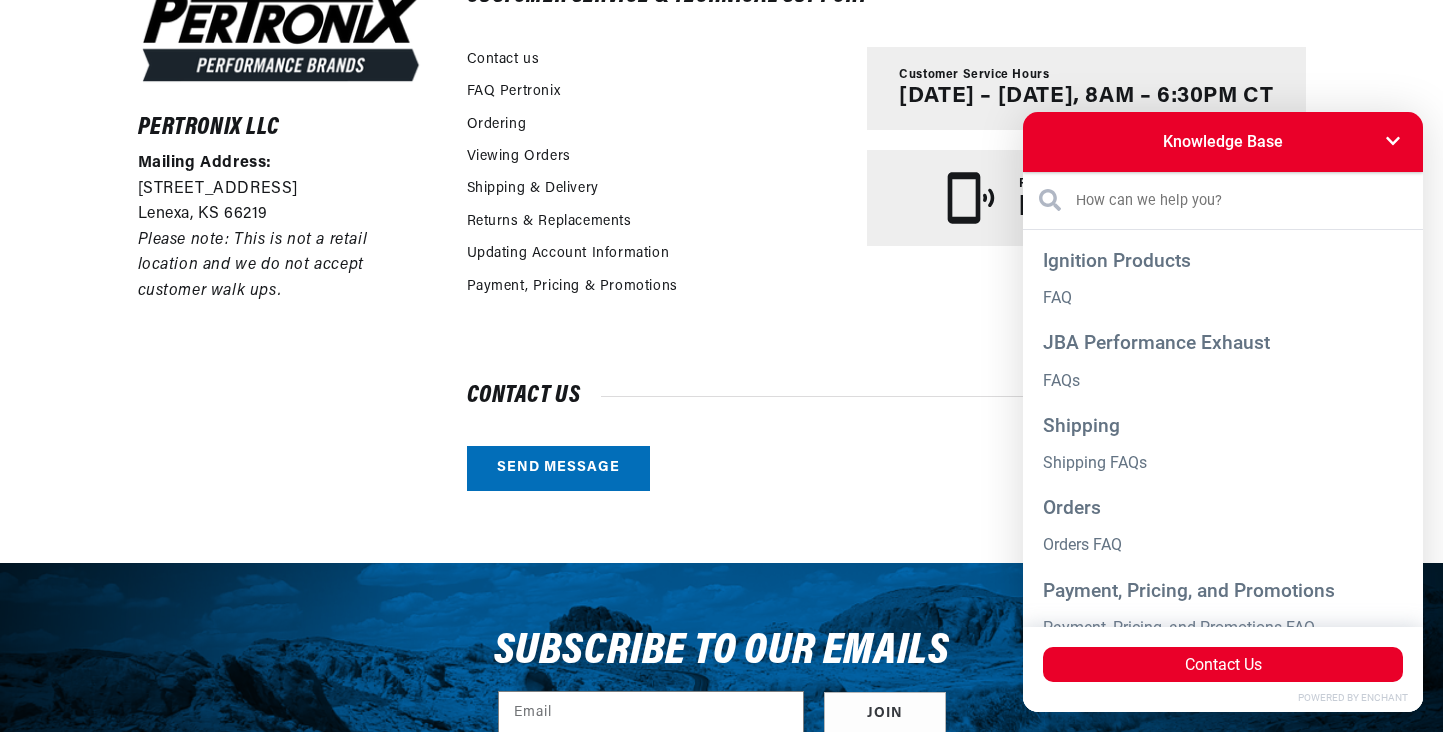 scroll, scrollTop: 0, scrollLeft: 1181, axis: horizontal 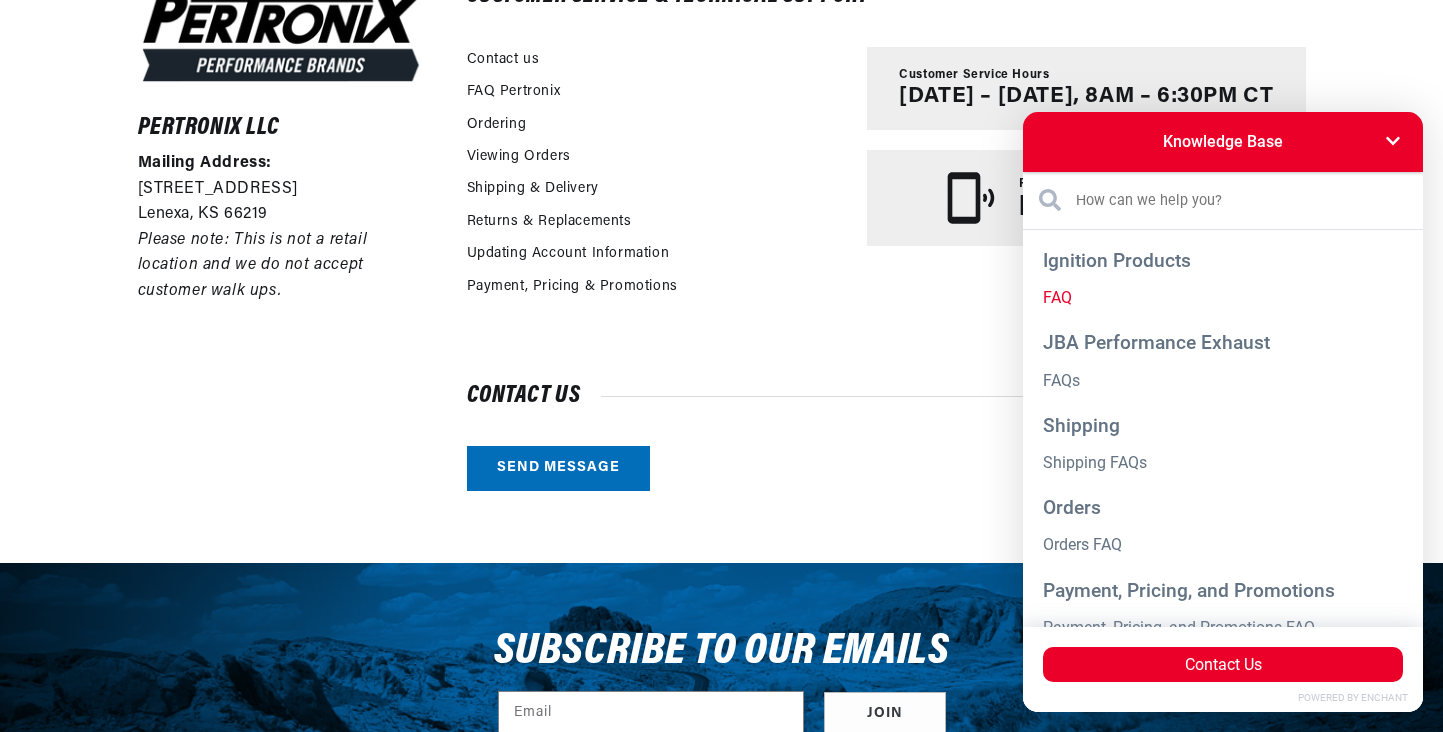 click on "FAQ" at bounding box center [1223, 297] 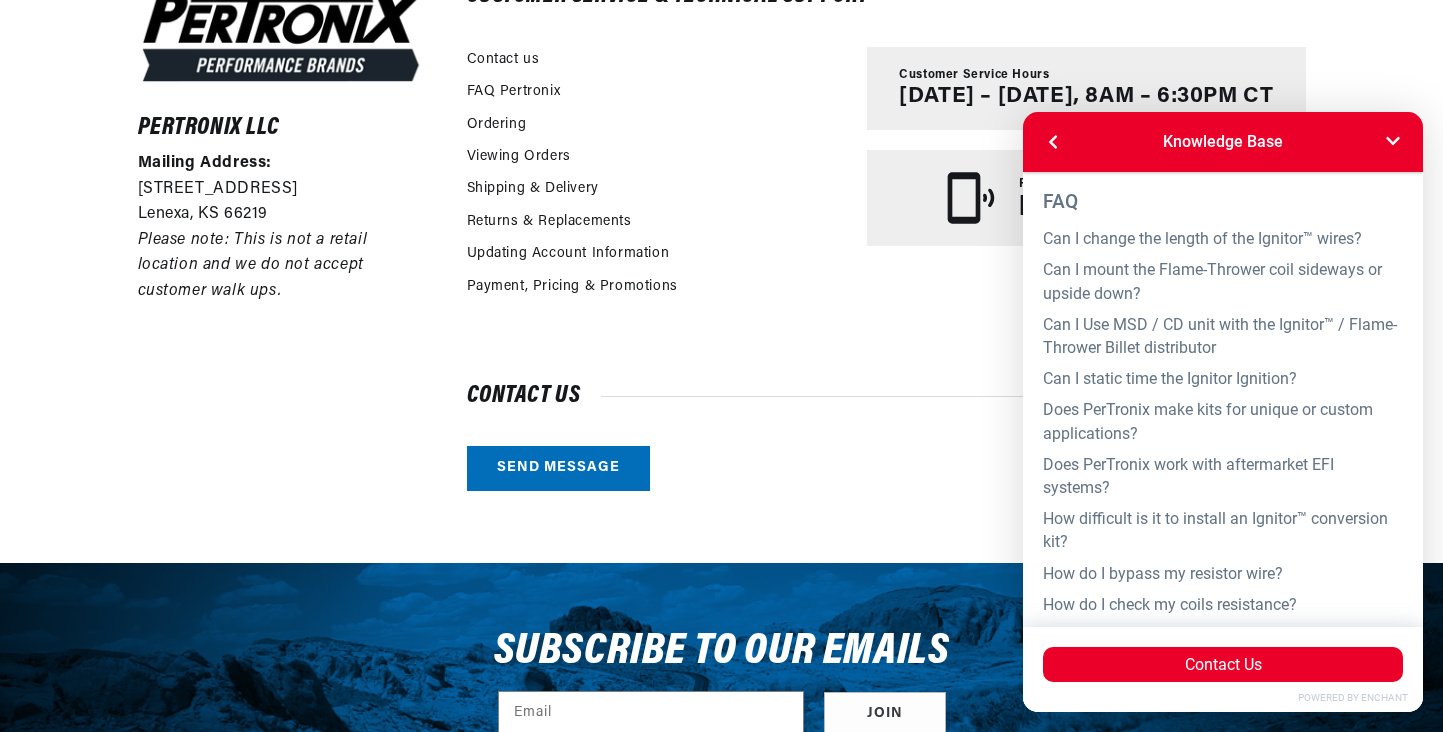 scroll, scrollTop: 0, scrollLeft: 2363, axis: horizontal 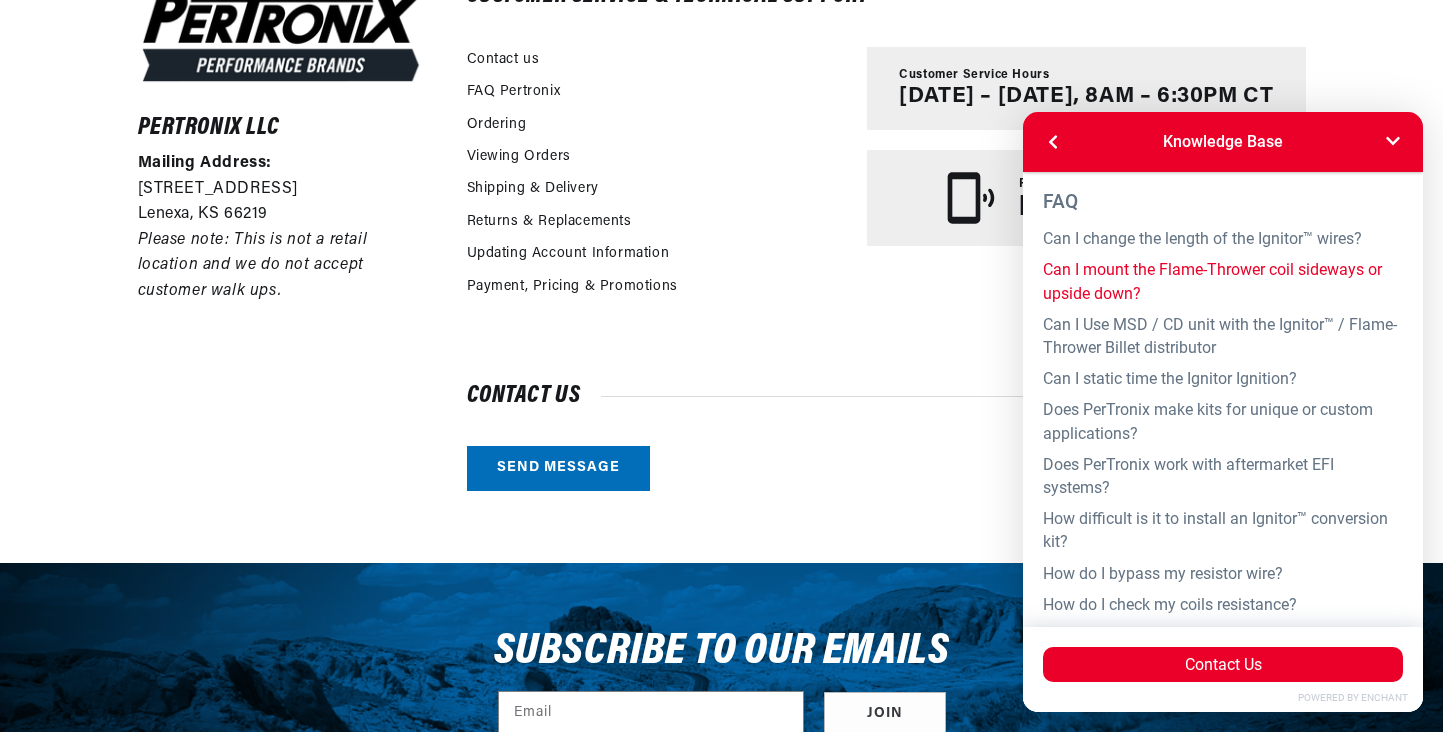 click on "Can I mount the Flame-Thrower coil sideways or upside down?" at bounding box center (1223, 281) 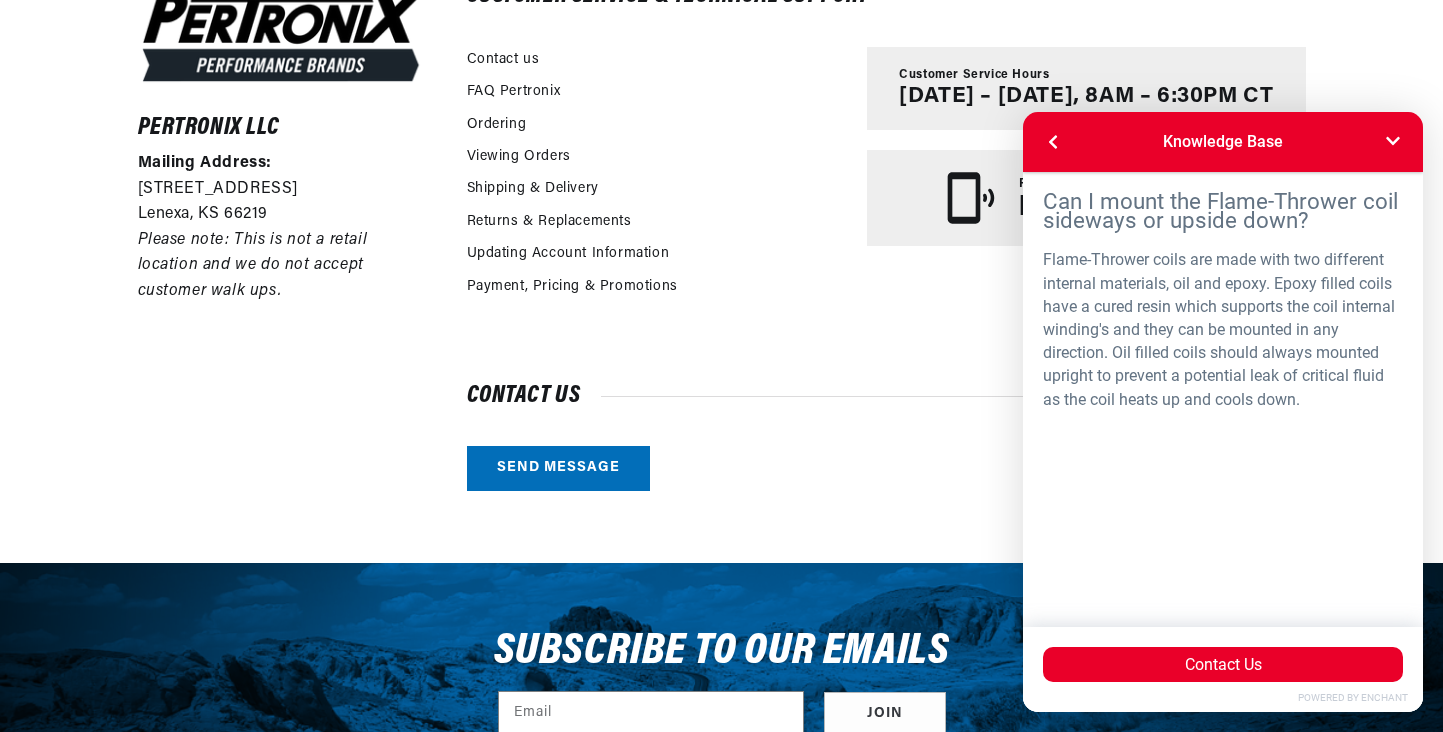 scroll, scrollTop: 0, scrollLeft: 1181, axis: horizontal 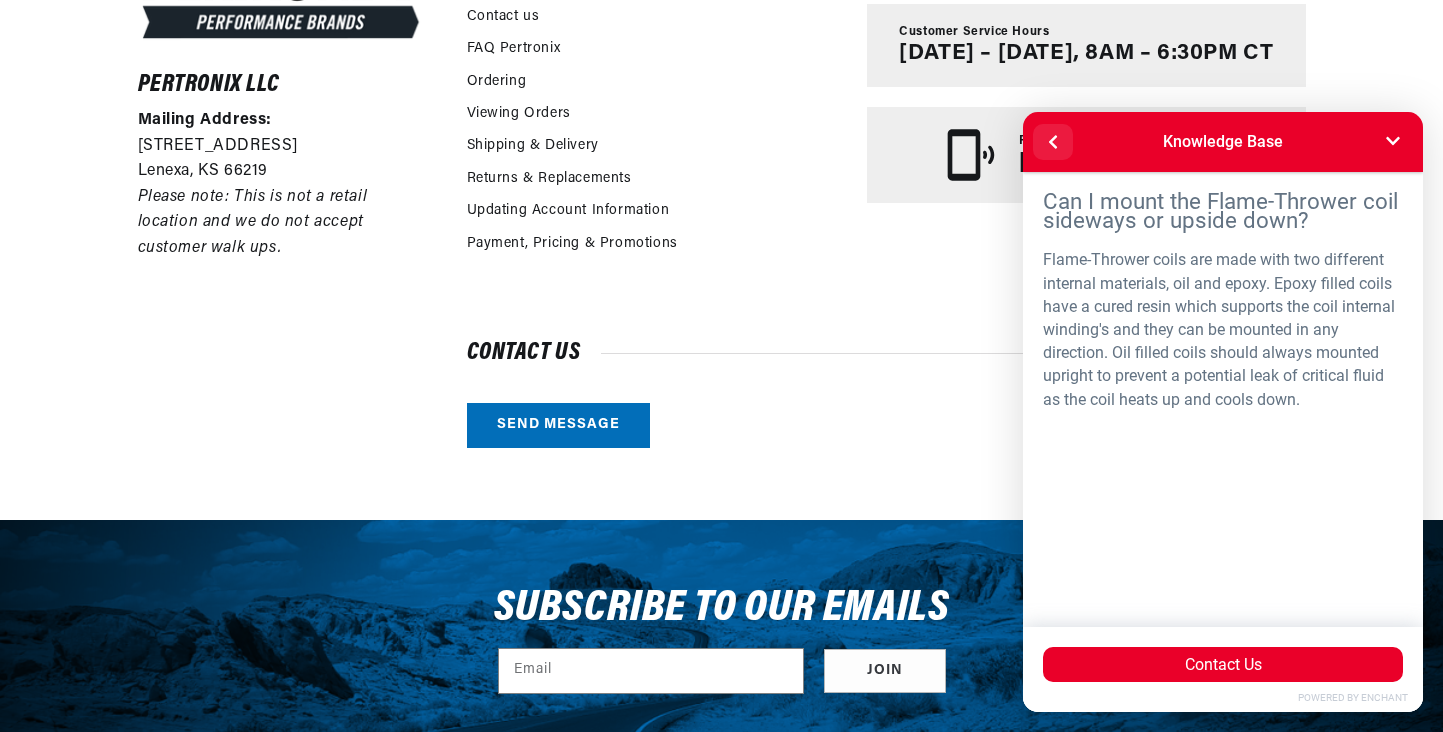 click 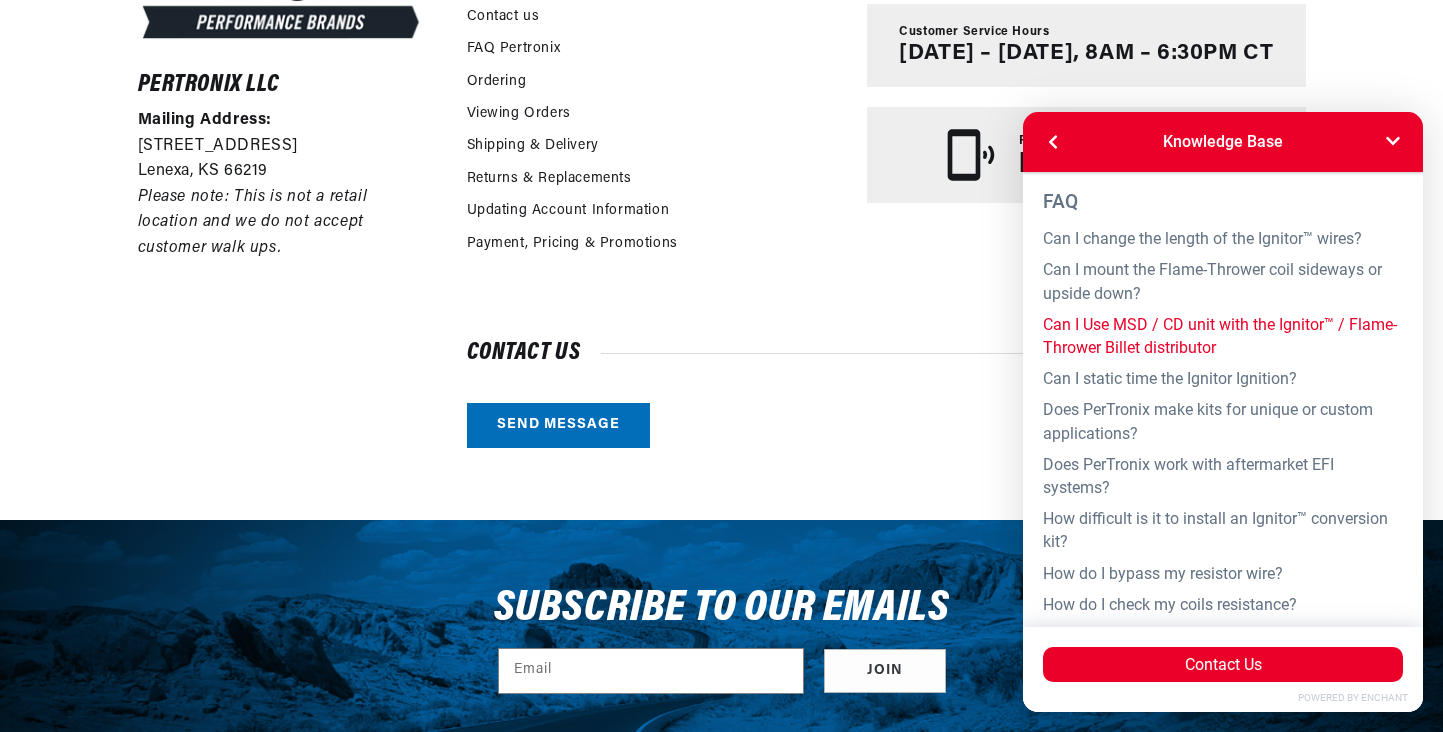 scroll, scrollTop: 79, scrollLeft: 0, axis: vertical 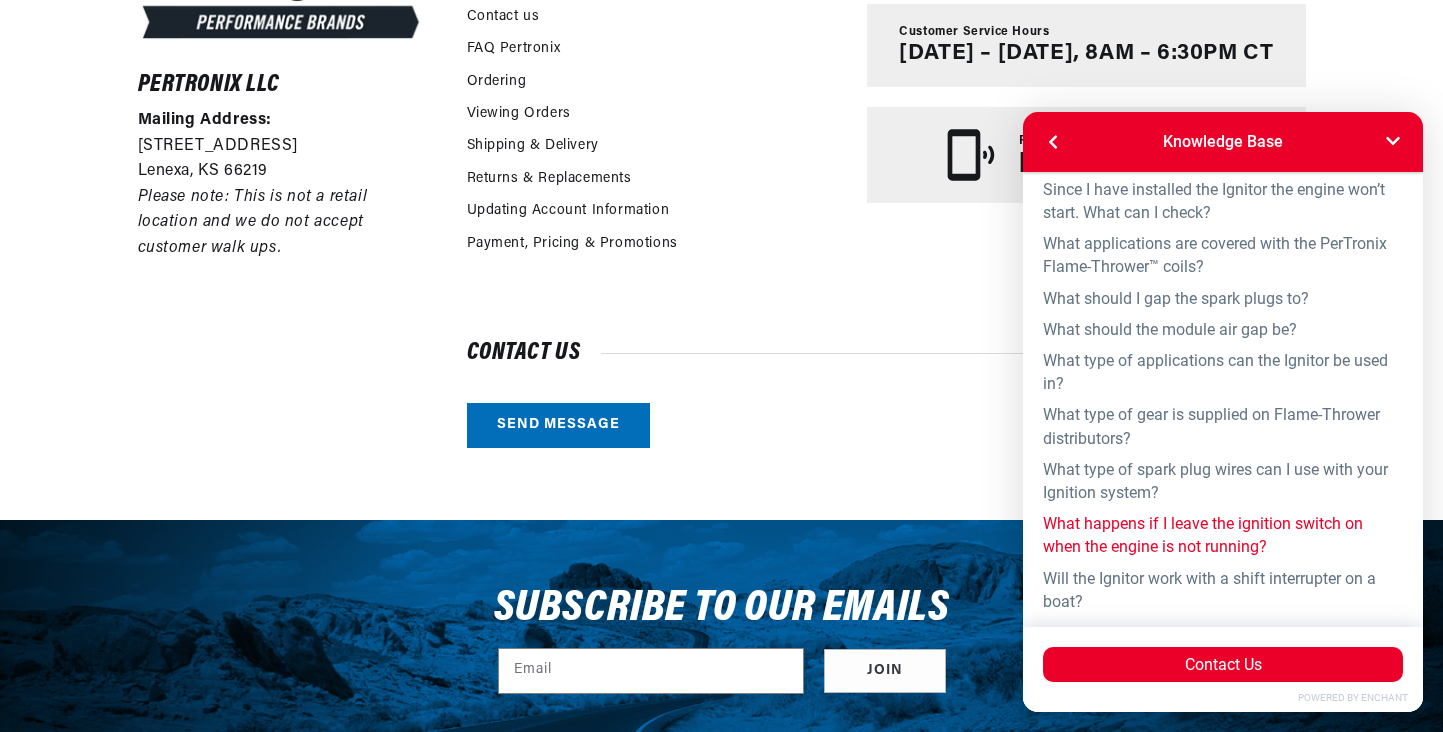 click on "What happens if I leave the ignition switch on when the engine is not running?" at bounding box center (1223, 535) 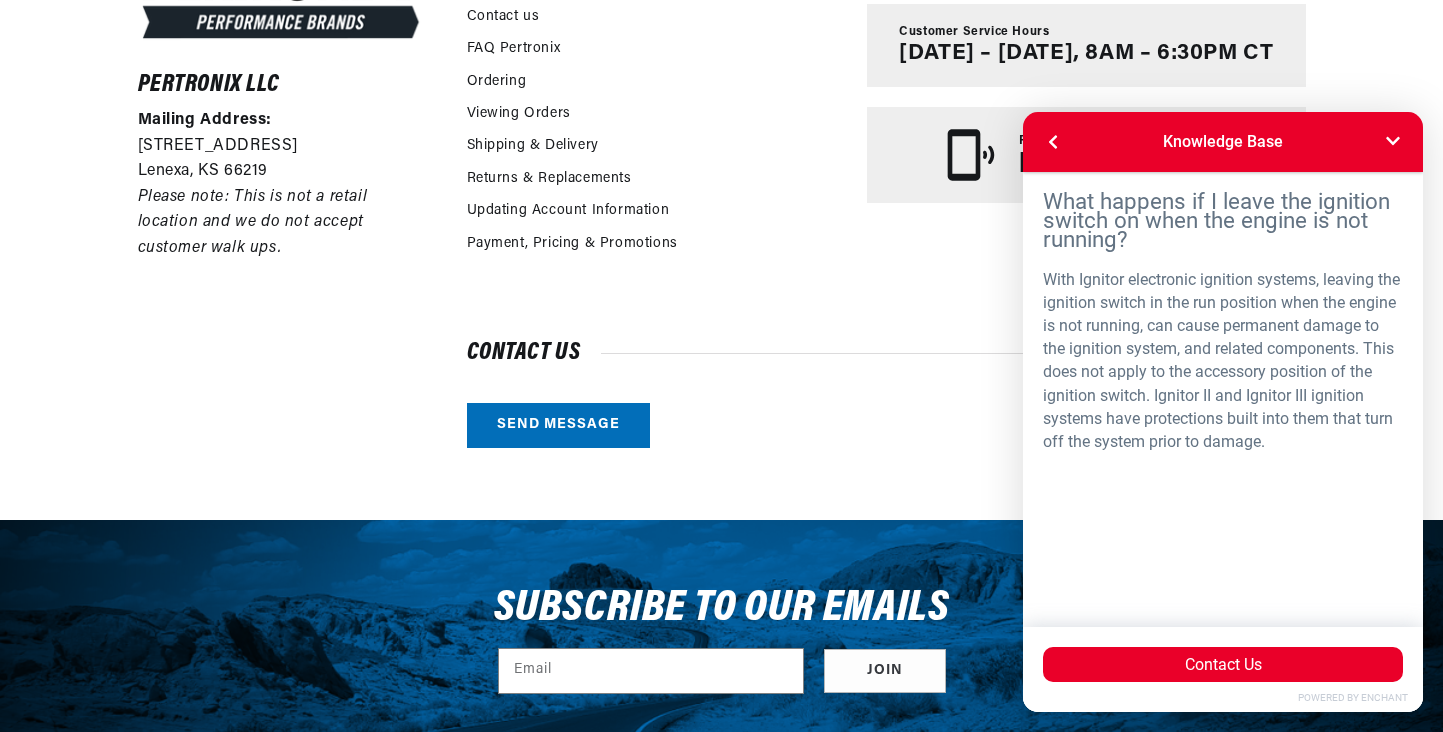 scroll, scrollTop: 0, scrollLeft: 0, axis: both 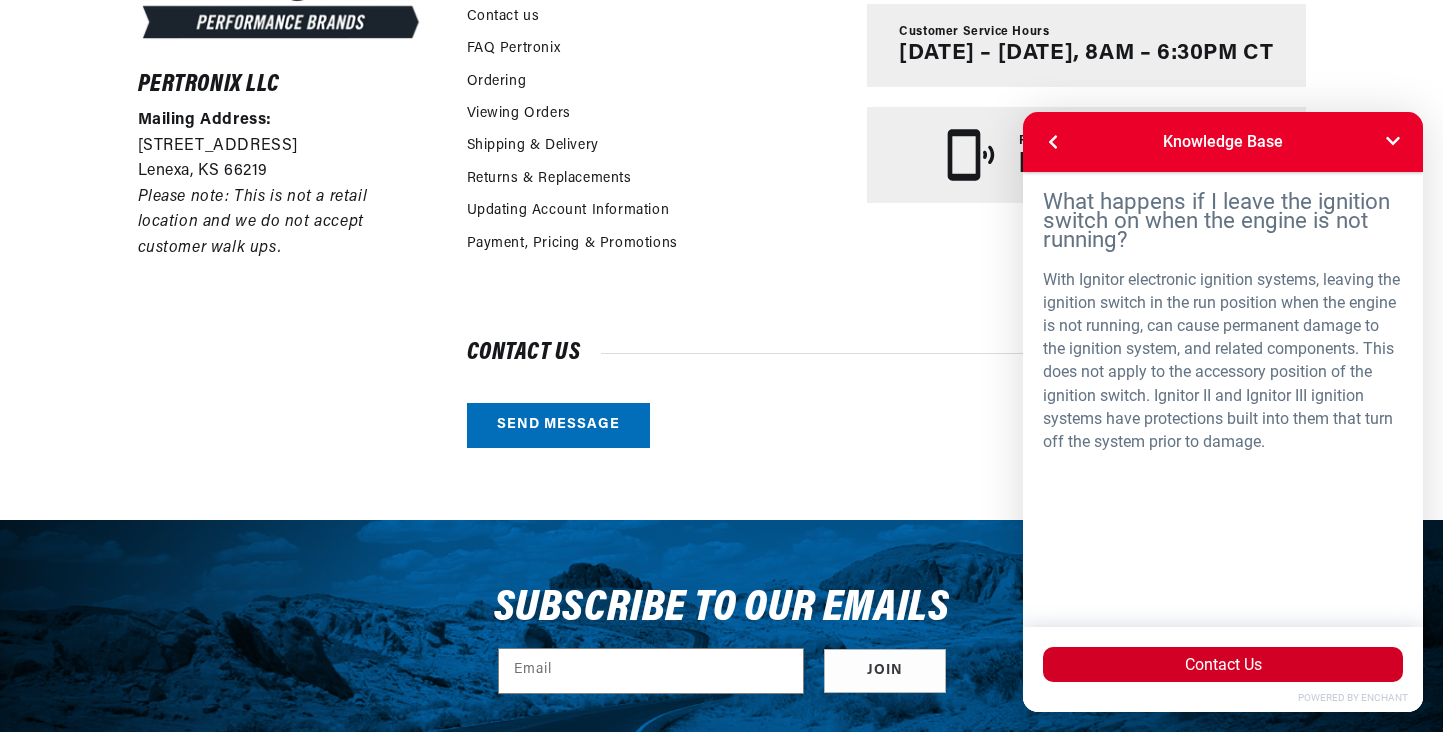 click on "Contact Us" at bounding box center (1223, 664) 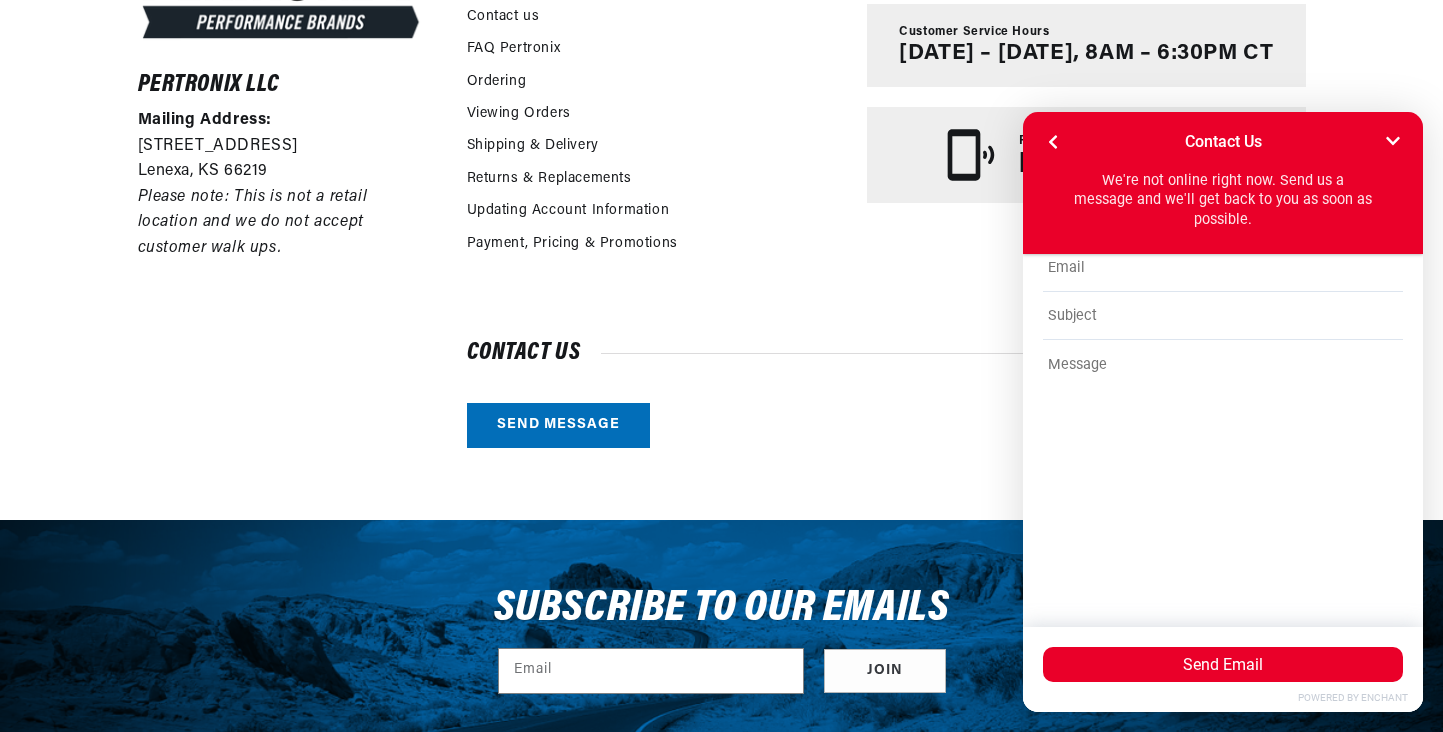 click at bounding box center [1223, 268] 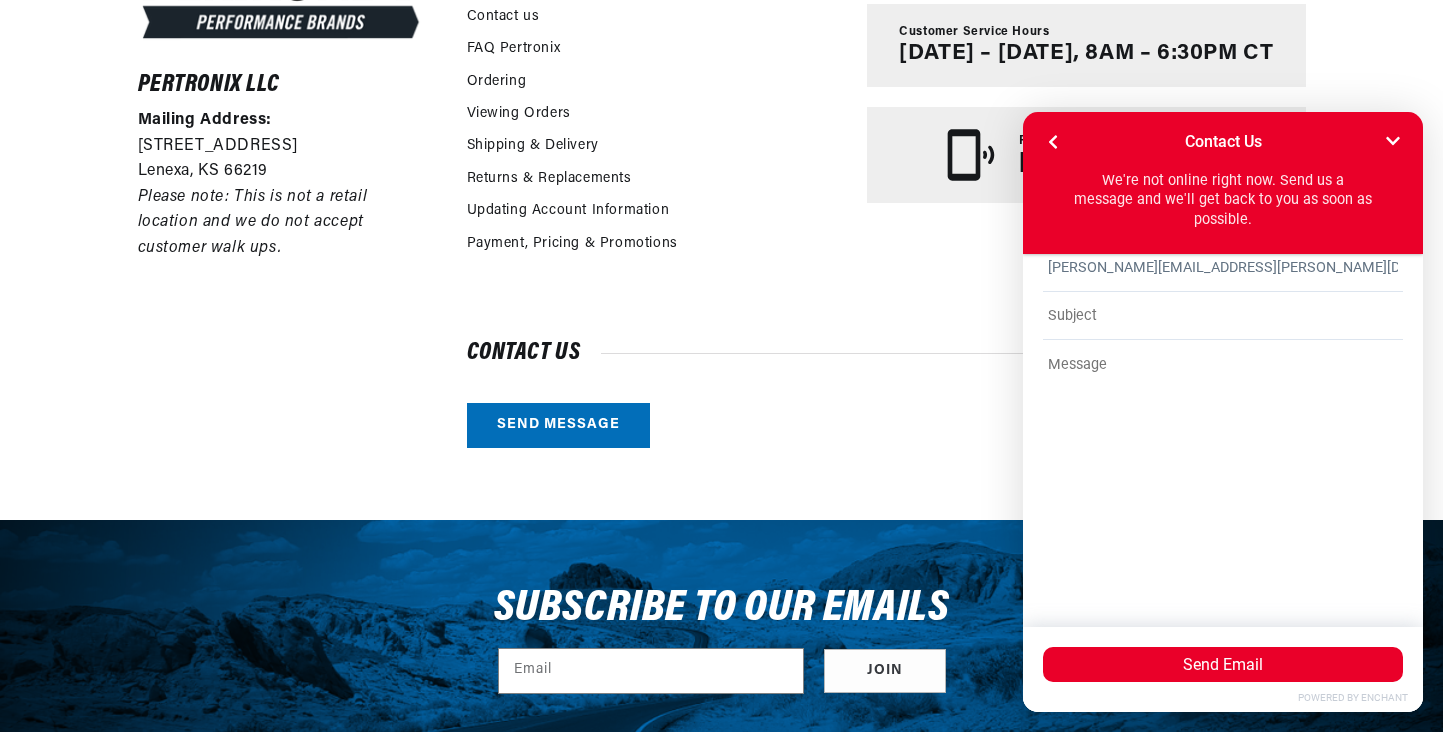 scroll, scrollTop: 0, scrollLeft: 2363, axis: horizontal 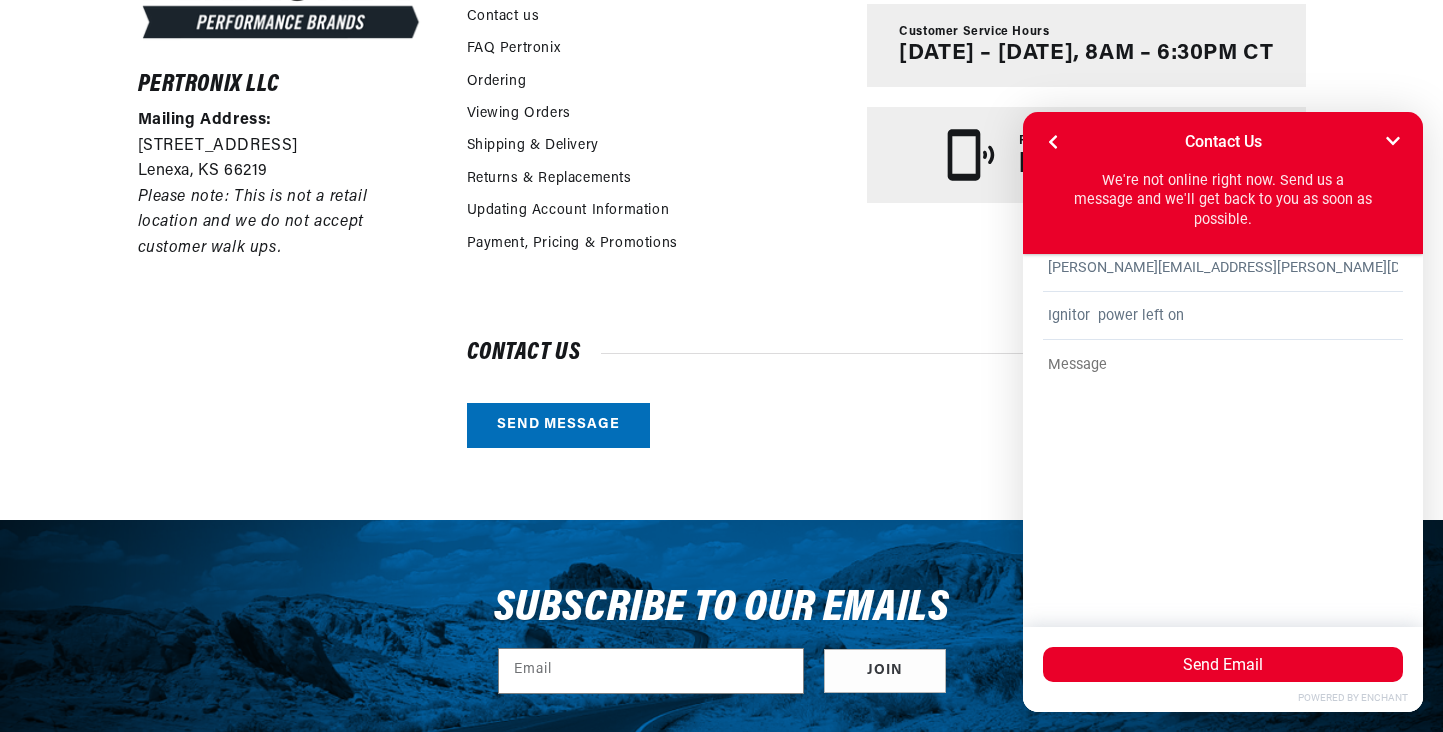 type on "Ignitor  power left on" 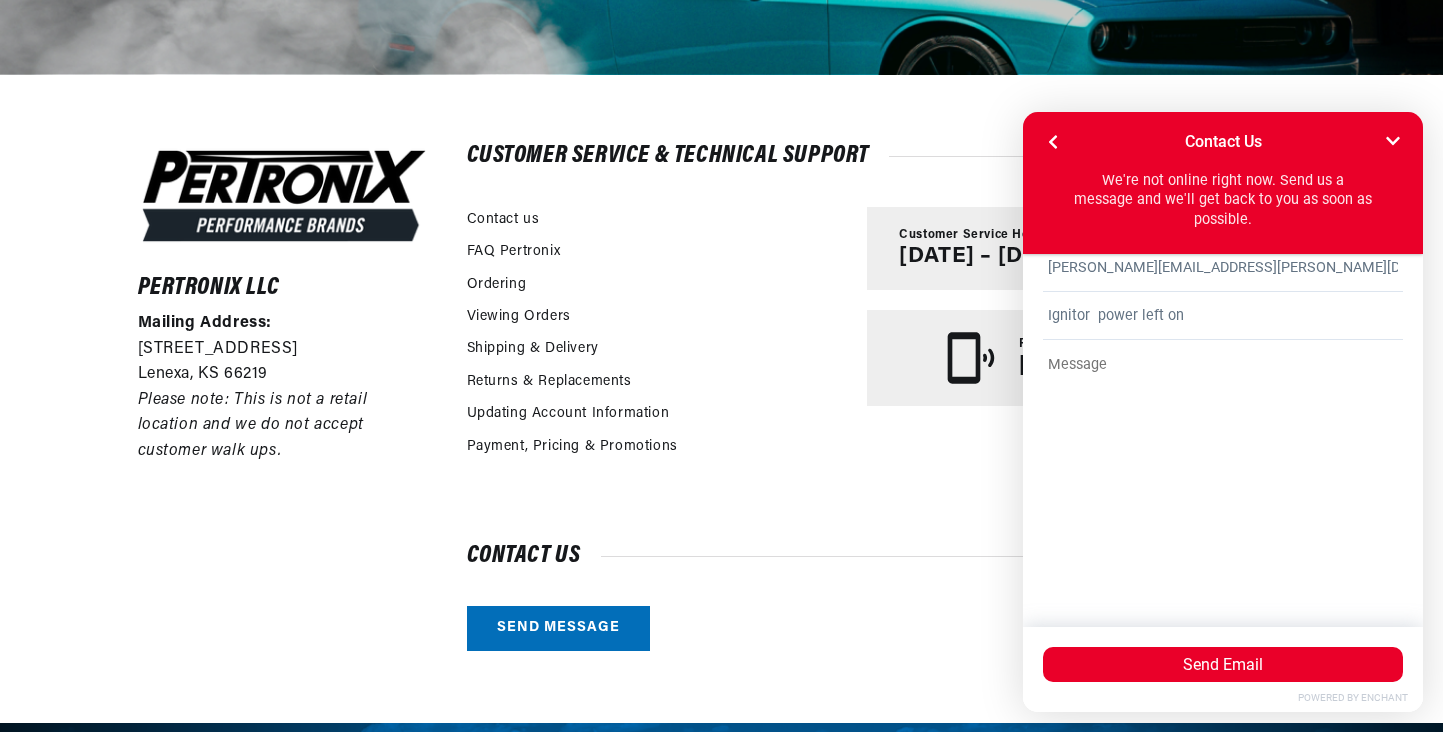 scroll, scrollTop: 382, scrollLeft: 0, axis: vertical 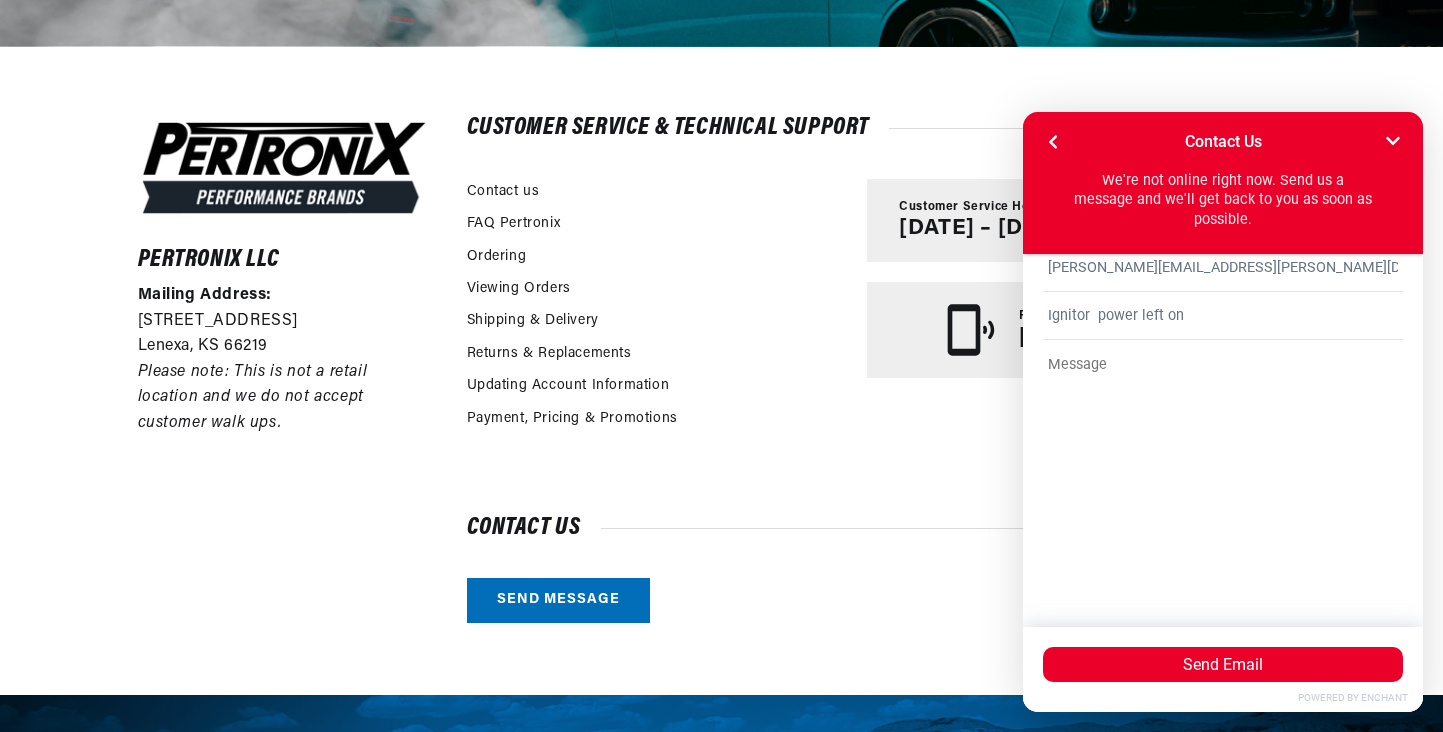 click at bounding box center [1223, 468] 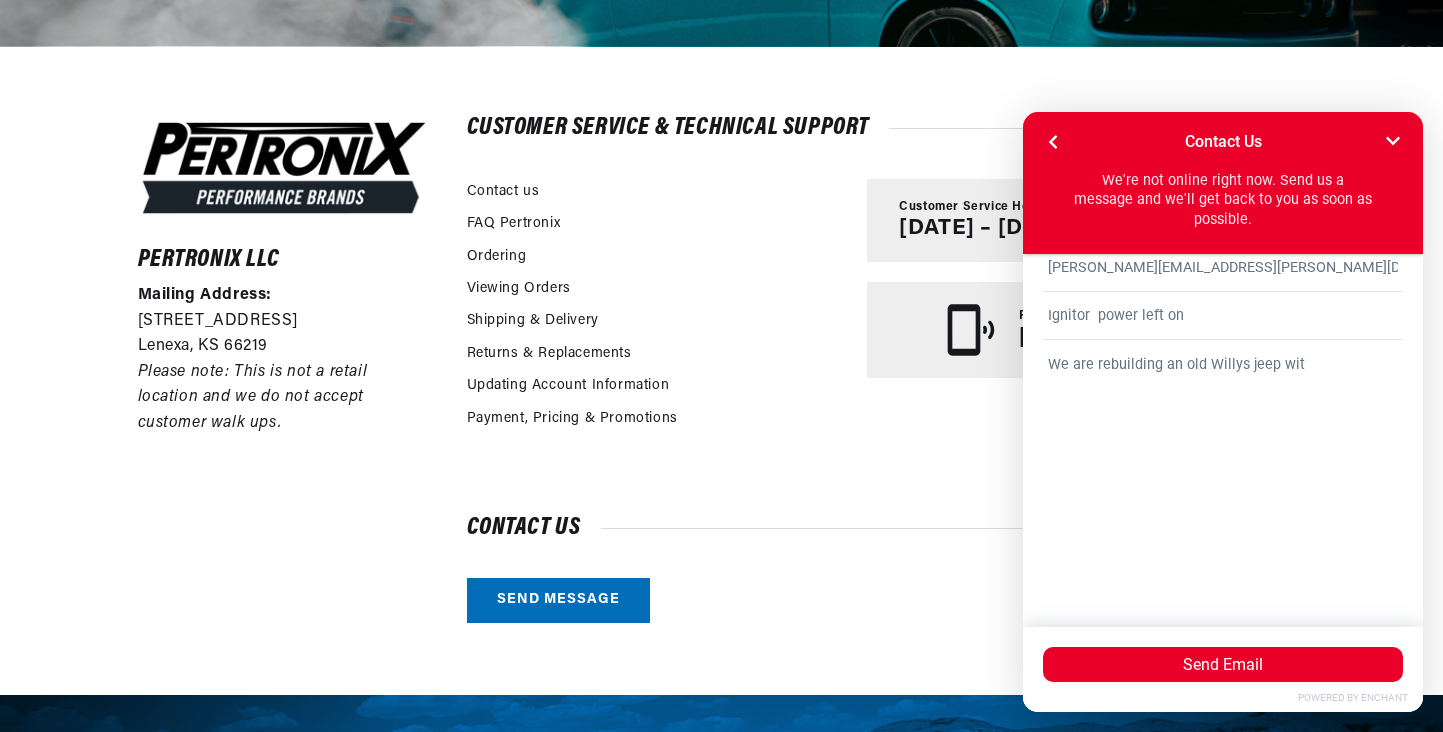 scroll, scrollTop: 0, scrollLeft: 0, axis: both 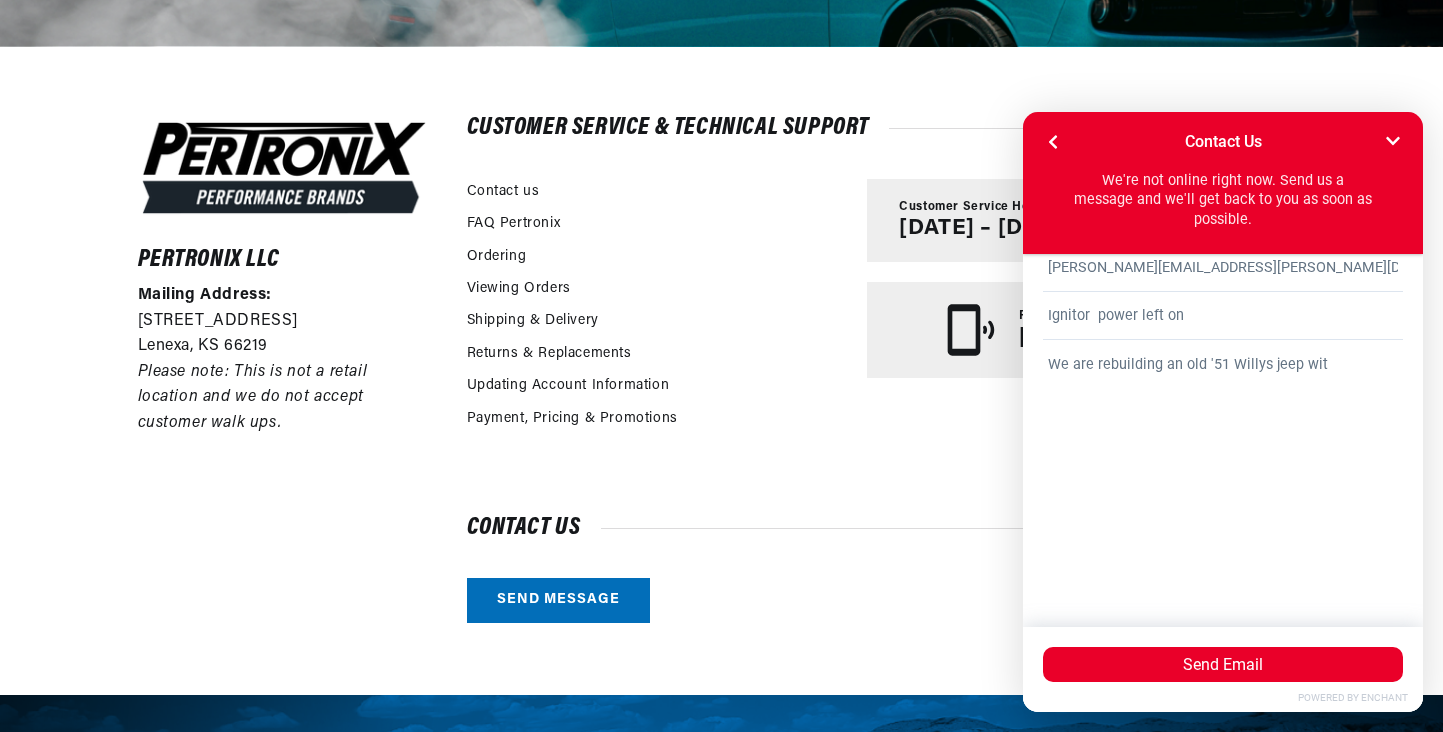 click on "We are rebuilding an old '51 Willys jeep wit" at bounding box center (1223, 468) 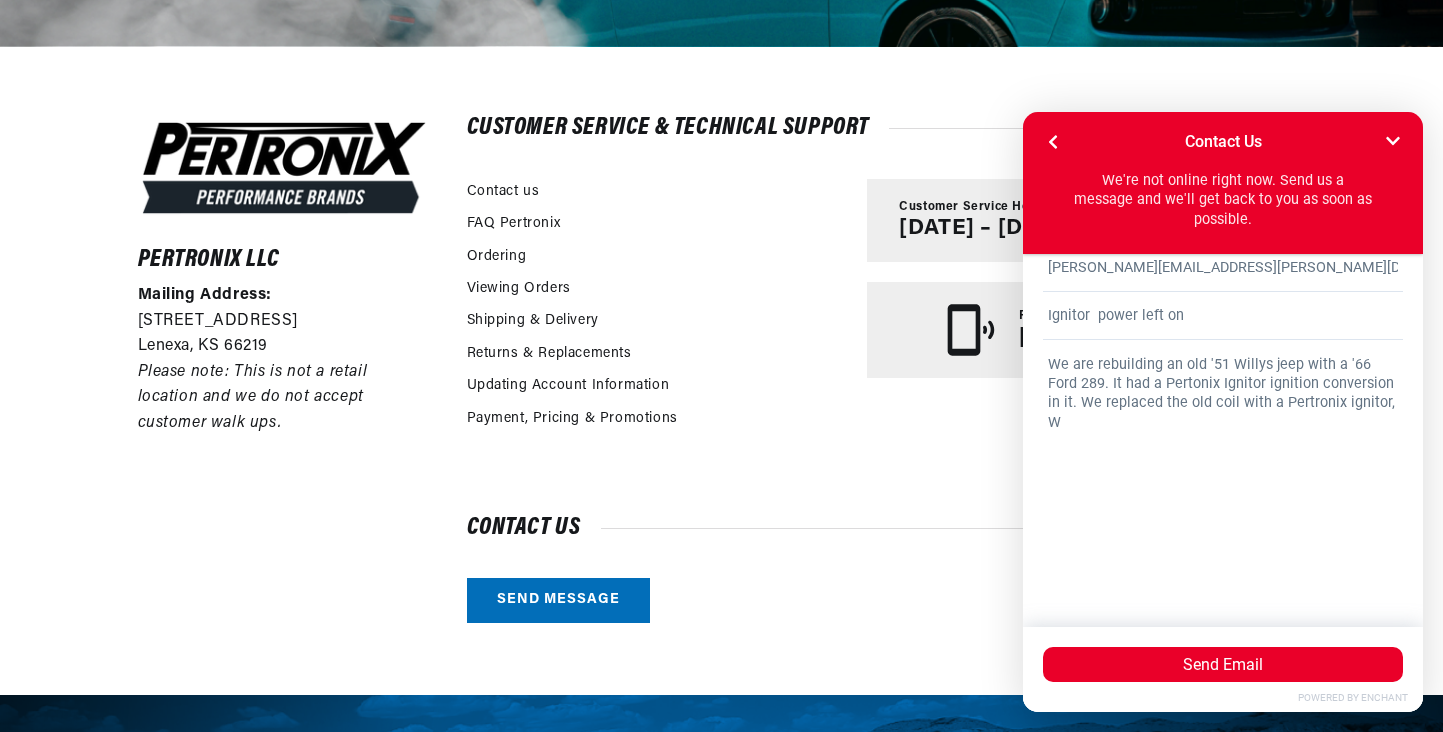 scroll, scrollTop: 0, scrollLeft: 1181, axis: horizontal 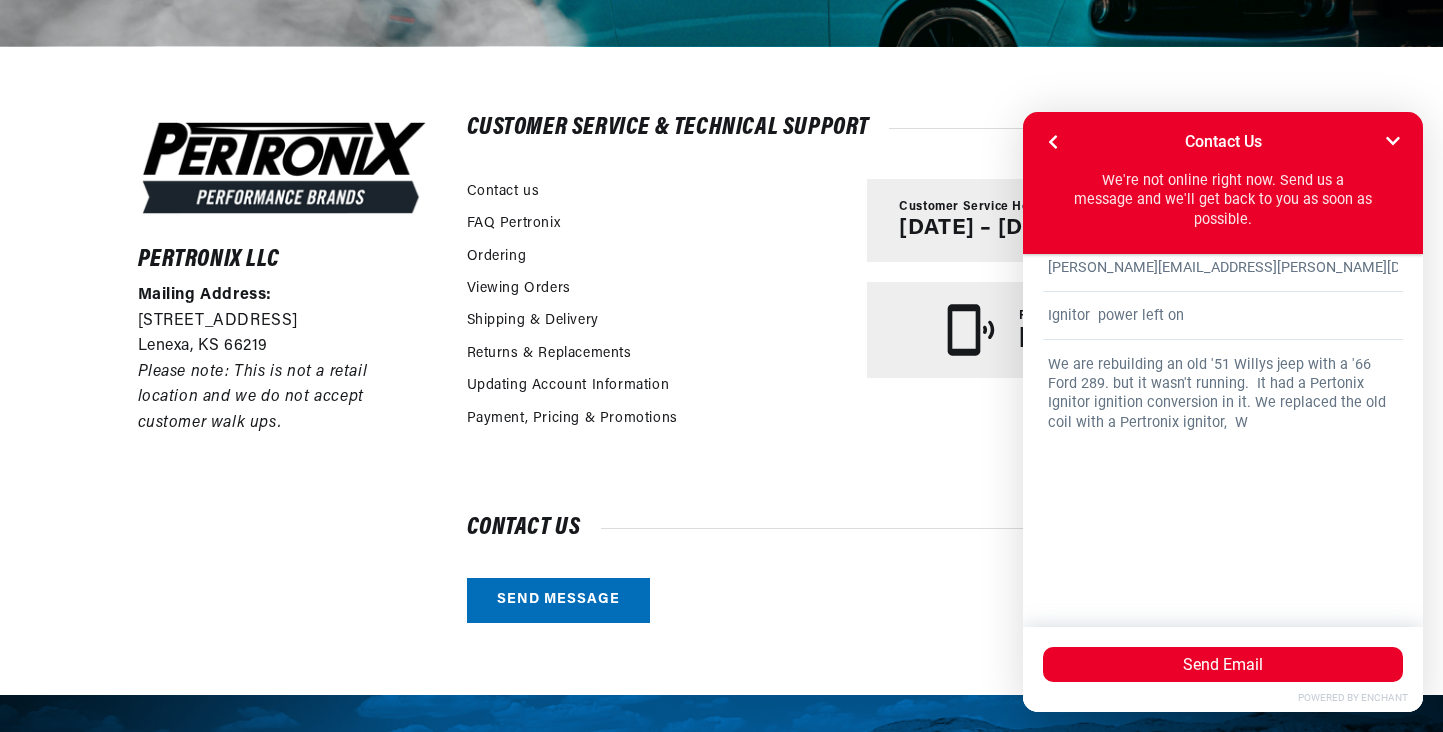 click on "We are rebuilding an old '51 Willys jeep with a '66 Ford 289. but it wasn't running.  It had a Pertonix Ignitor ignition conversion in it. We replaced the old coil with a Pertronix ignitor,  W" at bounding box center [1223, 468] 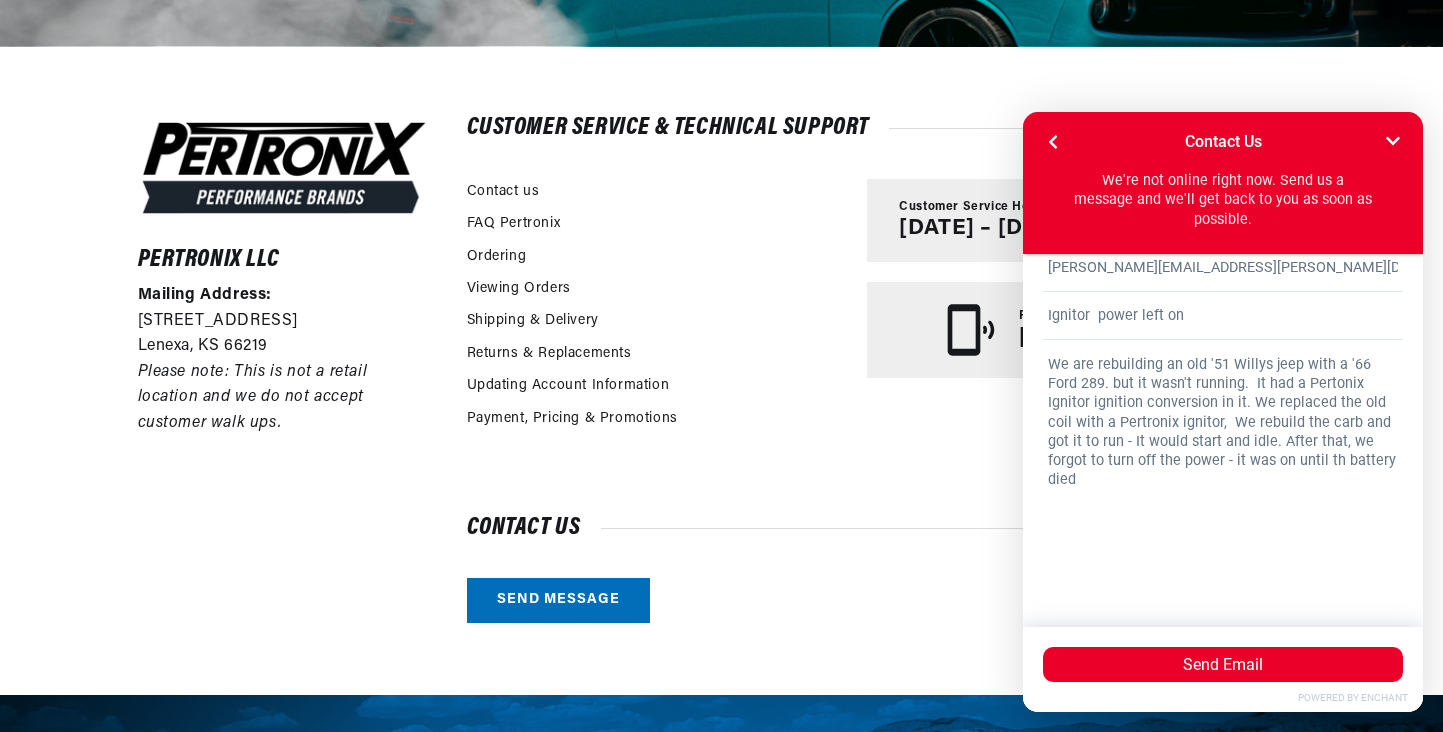 scroll, scrollTop: 0, scrollLeft: 2363, axis: horizontal 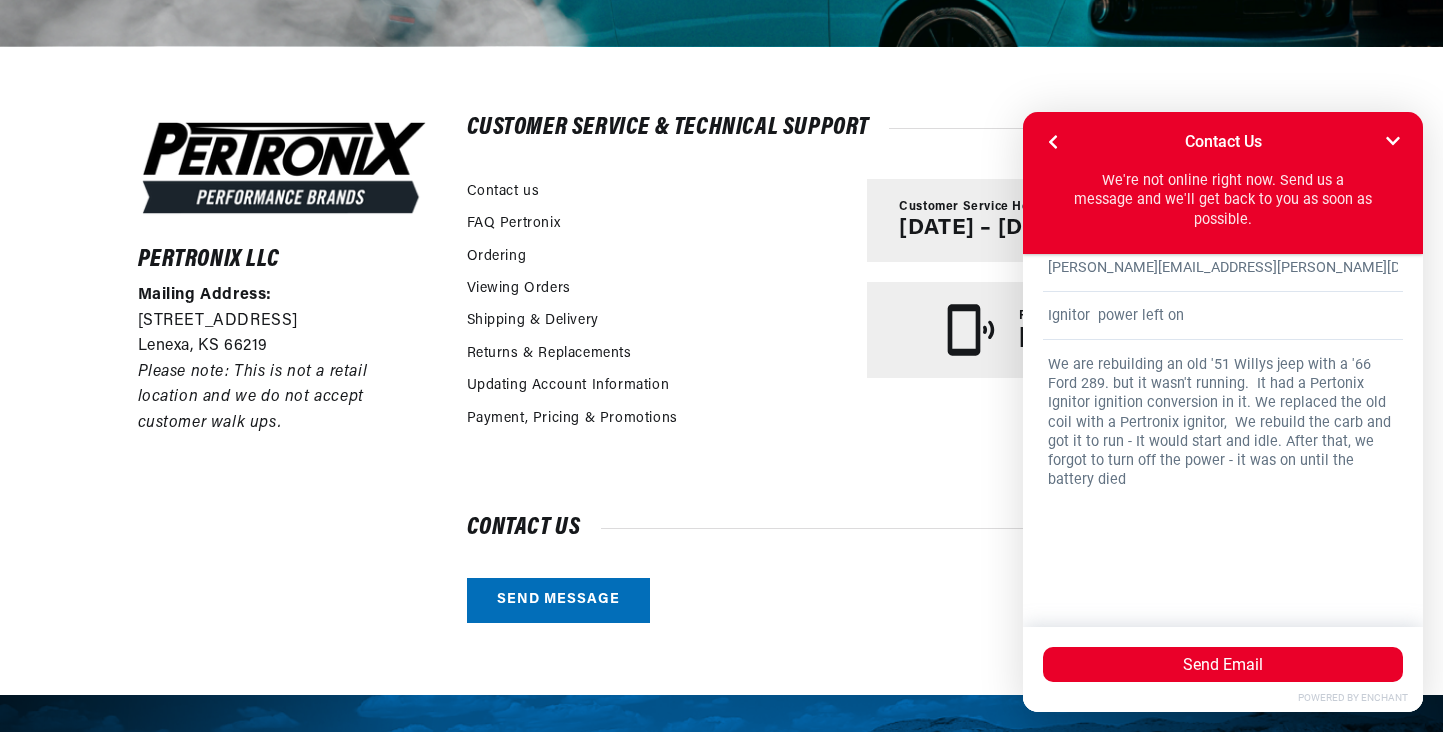 click on "We are rebuilding an old '51 Willys jeep with a '66 Ford 289. but it wasn't running.  It had a Pertonix Ignitor ignition conversion in it. We replaced the old coil with a Pertronix ignitor,  We rebuild the carb and got it to run - It would start and idle. After that, we forgot to turn off the power - it was on until the battery died" at bounding box center (1223, 468) 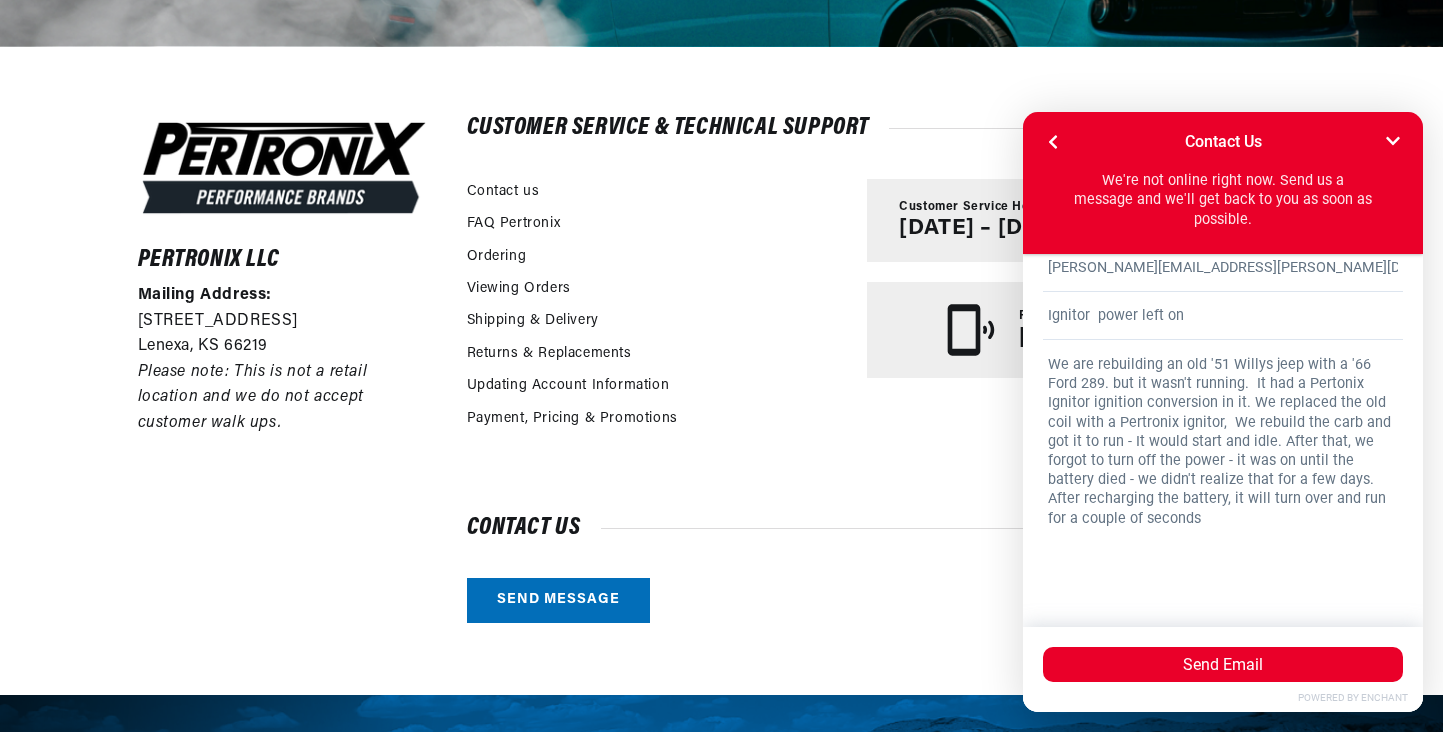 scroll, scrollTop: 0, scrollLeft: 0, axis: both 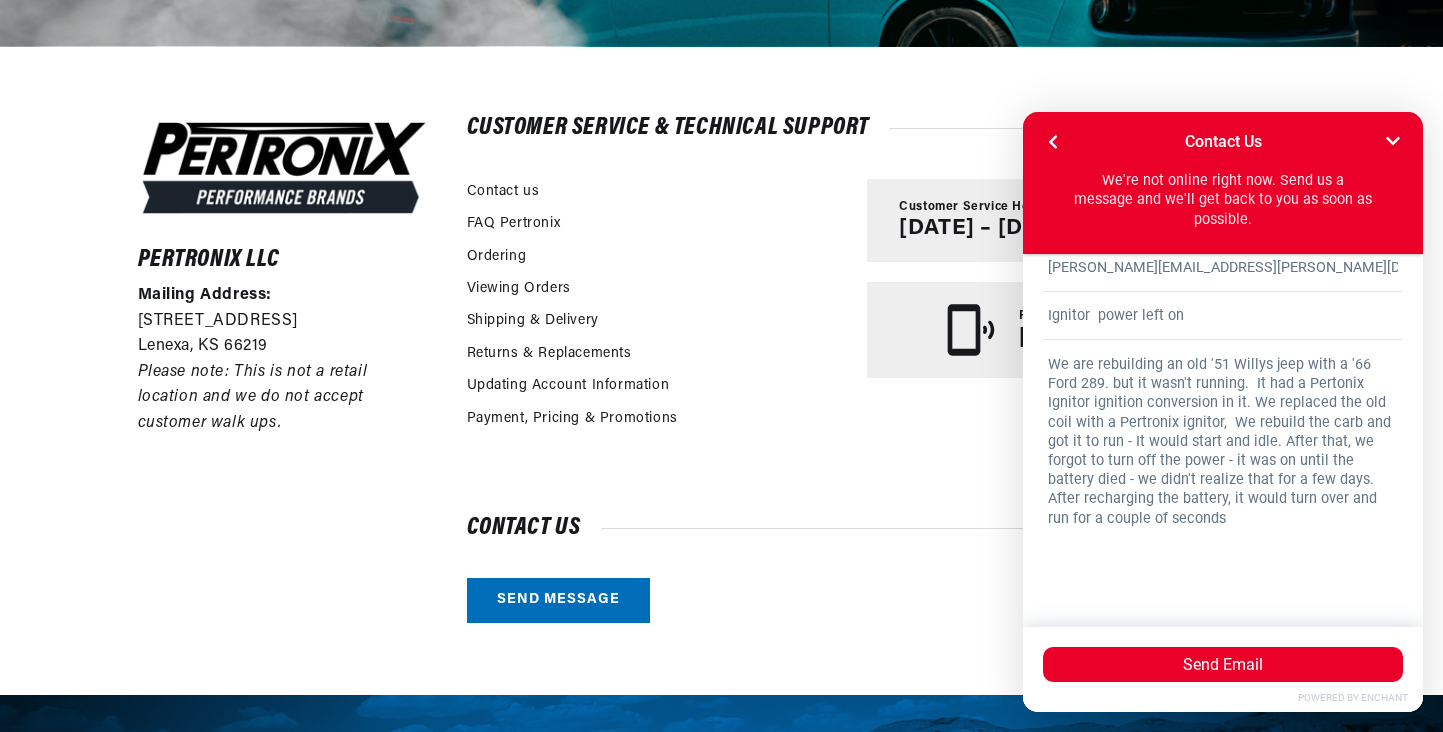 click on "We are rebuilding an old '51 Willys jeep with a '66 Ford 289. but it wasn't running.  It had a Pertonix Ignitor ignition conversion in it. We replaced the old coil with a Pertronix ignitor,  We rebuild the carb and got it to run - It would start and idle. After that, we forgot to turn off the power - it was on until the battery died - we didn't realize that for a few days. After recharging the battery, it would turn over and run for a couple of seconds" at bounding box center (1223, 468) 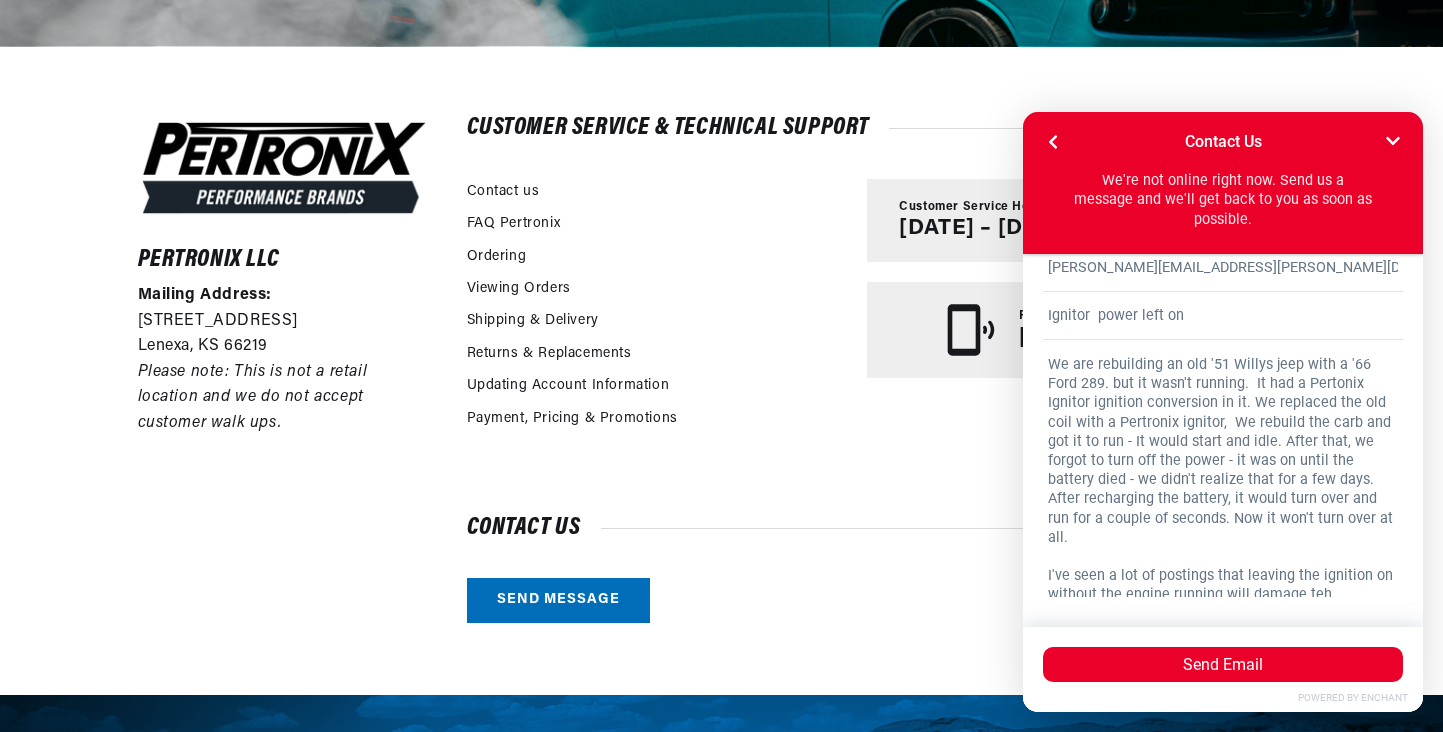 scroll, scrollTop: 0, scrollLeft: 0, axis: both 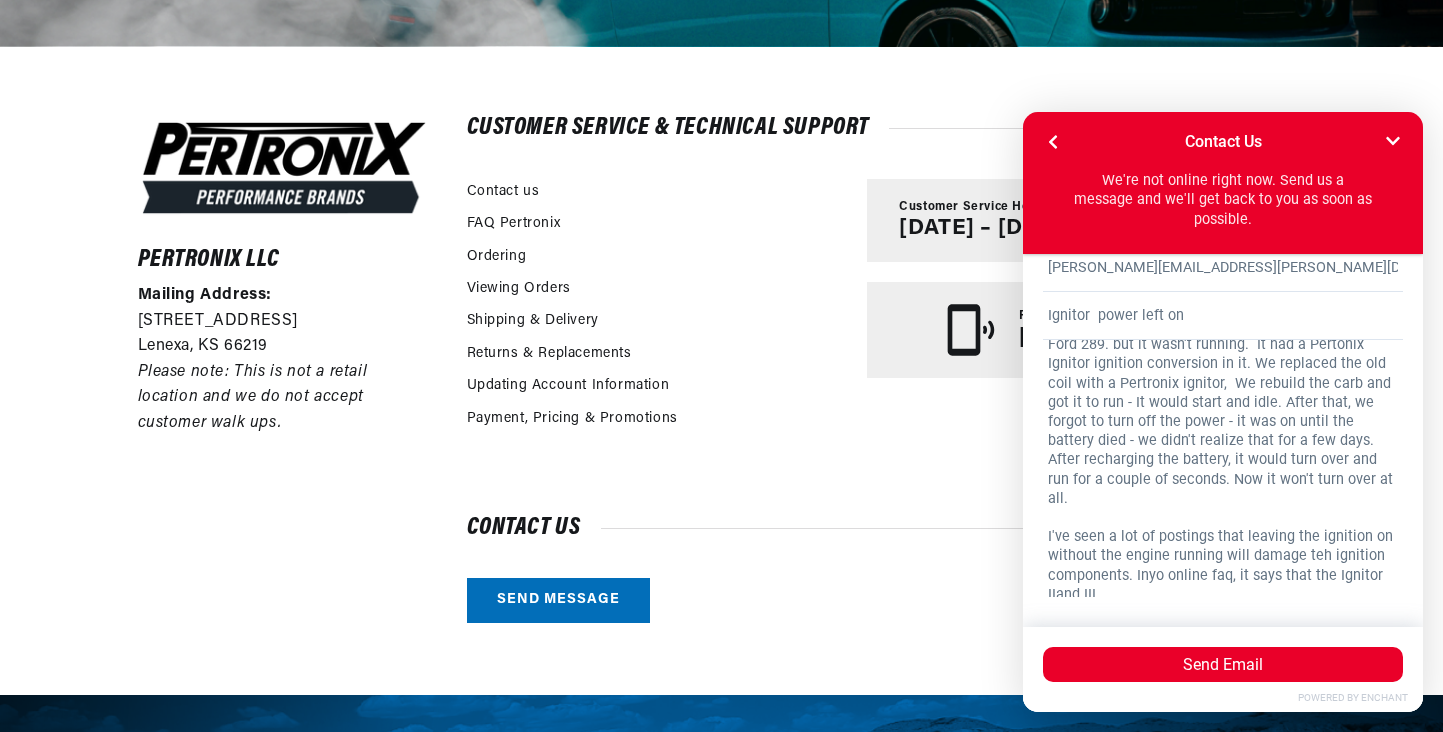 click on "We are rebuilding an old '51 Willys jeep with a '66 Ford 289. but it wasn't running.  It had a Pertonix Ignitor ignition conversion in it. We replaced the old coil with a Pertronix ignitor,  We rebuild the carb and got it to run - It would start and idle. After that, we forgot to turn off the power - it was on until the battery died - we didn't realize that for a few days. After recharging the battery, it would turn over and run for a couple of seconds. Now it won't turn over at all.
I've seen a lot of postings that leaving the ignition on without the engine running will damage teh ignition components. Inyo online faq, it says that the Ignitor IIand III" at bounding box center (1223, 468) 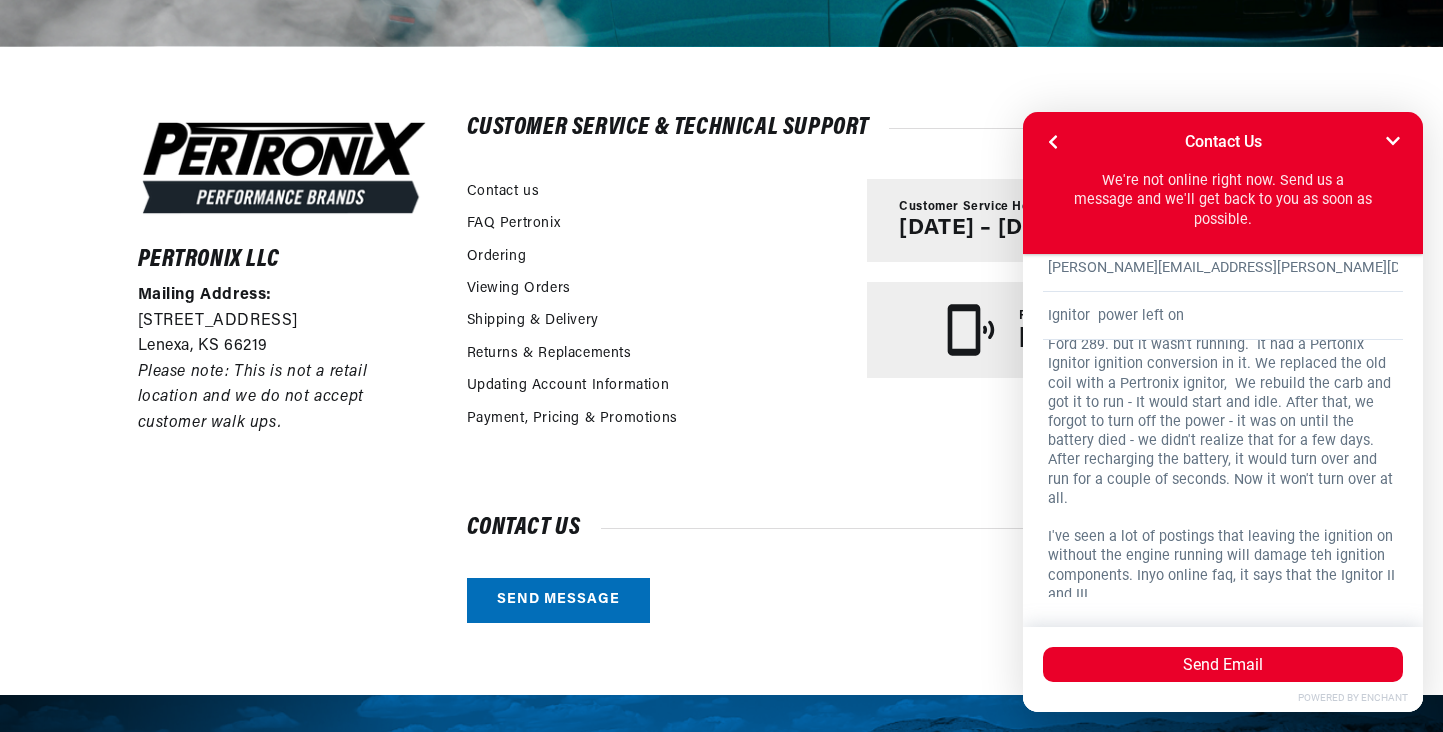click on "We are rebuilding an old '51 Willys jeep with a '66 Ford 289. but it wasn't running.  It had a Pertonix Ignitor ignition conversion in it. We replaced the old coil with a Pertronix ignitor,  We rebuild the carb and got it to run - It would start and idle. After that, we forgot to turn off the power - it was on until the battery died - we didn't realize that for a few days. After recharging the battery, it would turn over and run for a couple of seconds. Now it won't turn over at all.
I've seen a lot of postings that leaving the ignition on without the engine running will damage teh ignition components. Inyo online faq, it says that the Ignitor II and III" at bounding box center [1223, 468] 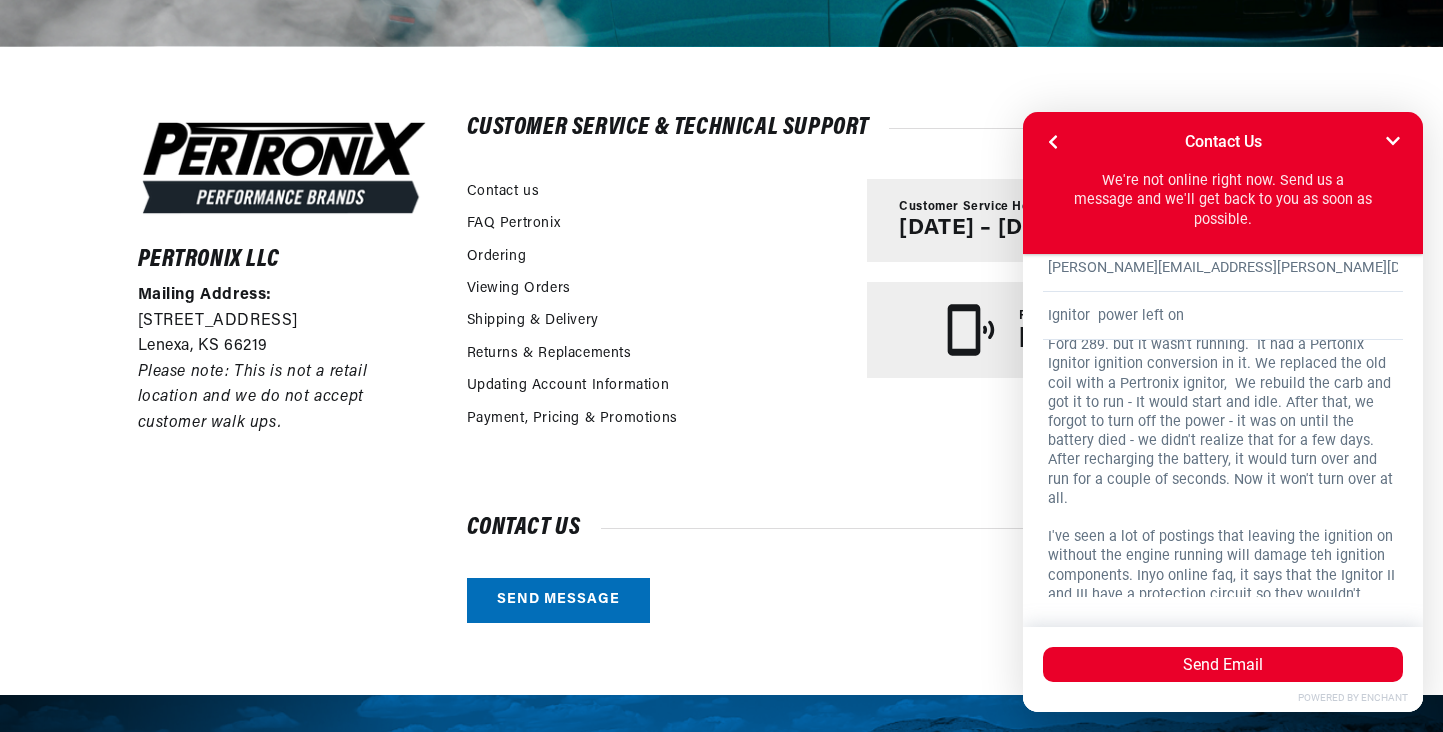 scroll, scrollTop: 0, scrollLeft: 0, axis: both 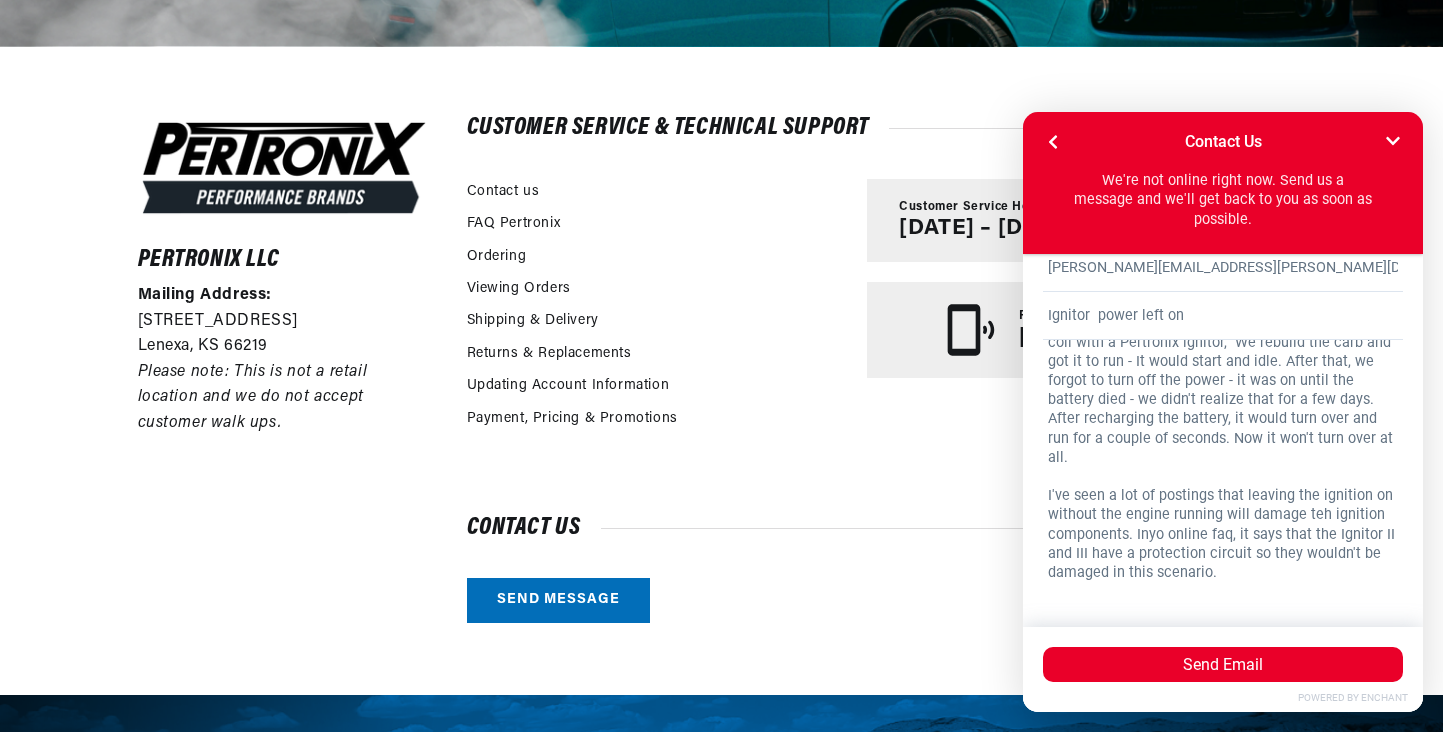 click on "We are rebuilding an old '51 Willys jeep with a '66 Ford 289. but it wasn't running.  It had a Pertonix Ignitor ignition conversion in it. We replaced the old coil with a Pertronix ignitor,  We rebuild the carb and got it to run - It would start and idle. After that, we forgot to turn off the power - it was on until the battery died - we didn't realize that for a few days. After recharging the battery, it would turn over and run for a couple of seconds. Now it won't turn over at all.
I've seen a lot of postings that leaving the ignition on without the engine running will damage teh ignition components. Inyo online faq, it says that the Ignitor II and III have a protection circuit so they wouldn't be damaged in this scenario.
Can you suggest" at bounding box center (1223, 468) 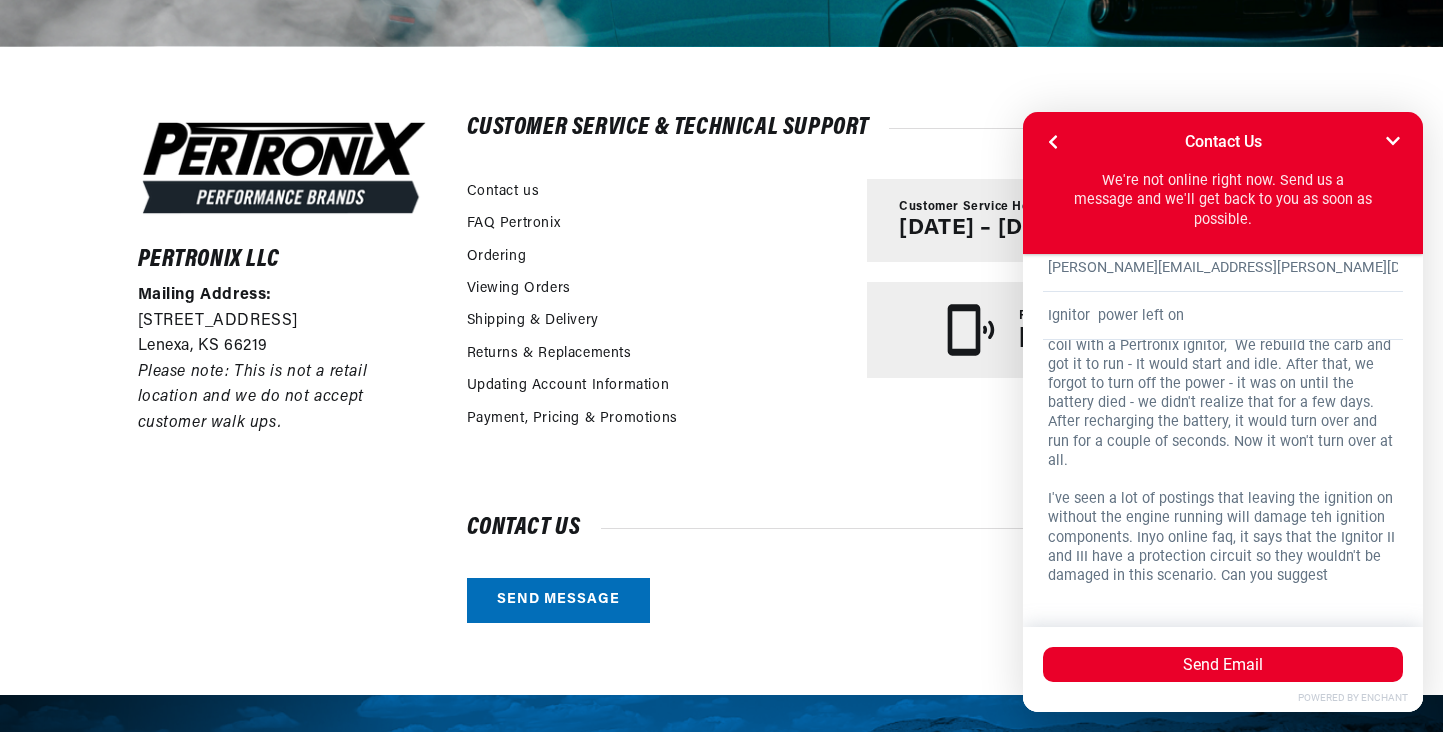 scroll, scrollTop: 58, scrollLeft: 0, axis: vertical 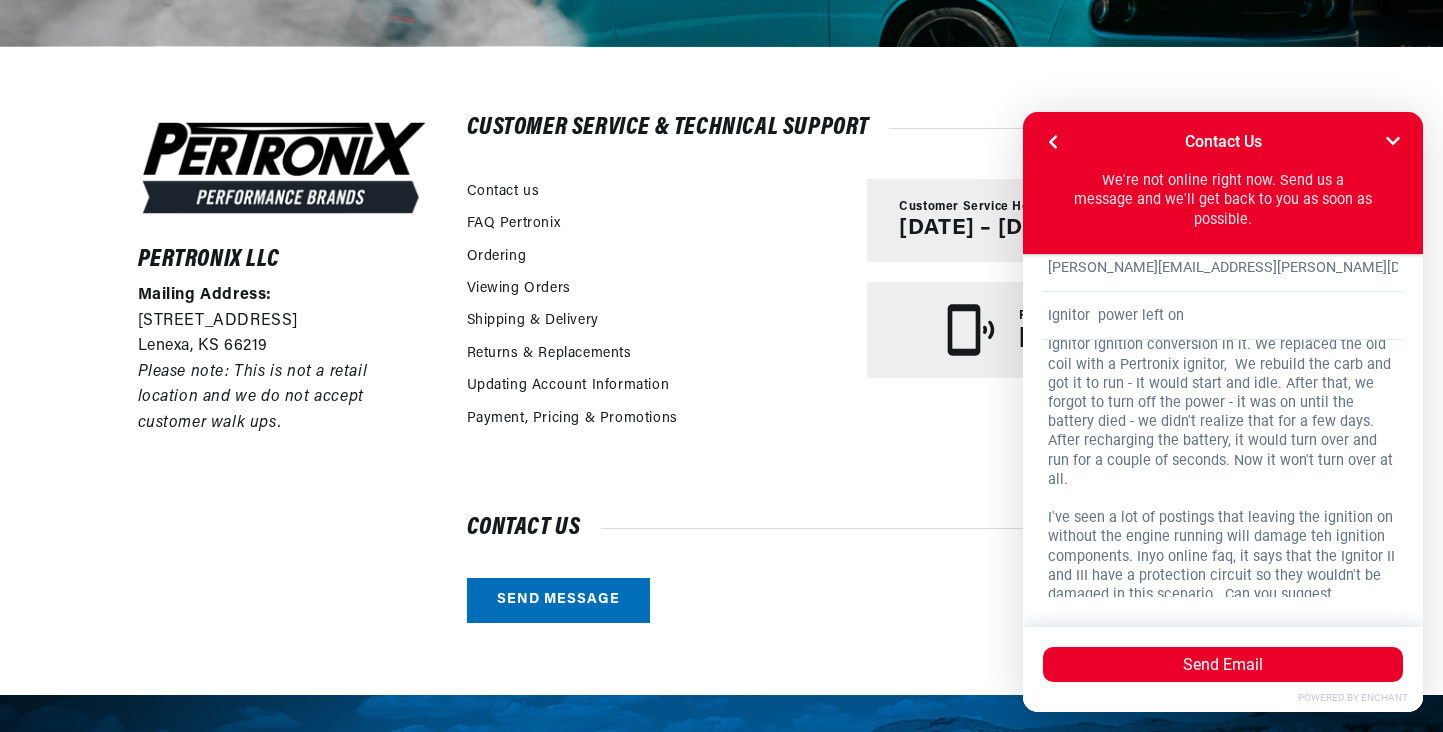 click on "We are rebuilding an old '51 Willys jeep with a '66 Ford 289. but it wasn't running.  It had a Pertonix Ignitor ignition conversion in it. We replaced the old coil with a Pertronix ignitor,  We rebuild the carb and got it to run - It would start and idle. After that, we forgot to turn off the power - it was on until the battery died - we didn't realize that for a few days. After recharging the battery, it would turn over and run for a couple of seconds. Now it won't turn over at all.
I've seen a lot of postings that leaving the ignition on without the engine running will damage teh ignition components. Inyo online faq, it says that the Ignitor II and III have a protection circuit so they wouldn't be damaged in this scenario.  Can you suggest" at bounding box center (1223, 468) 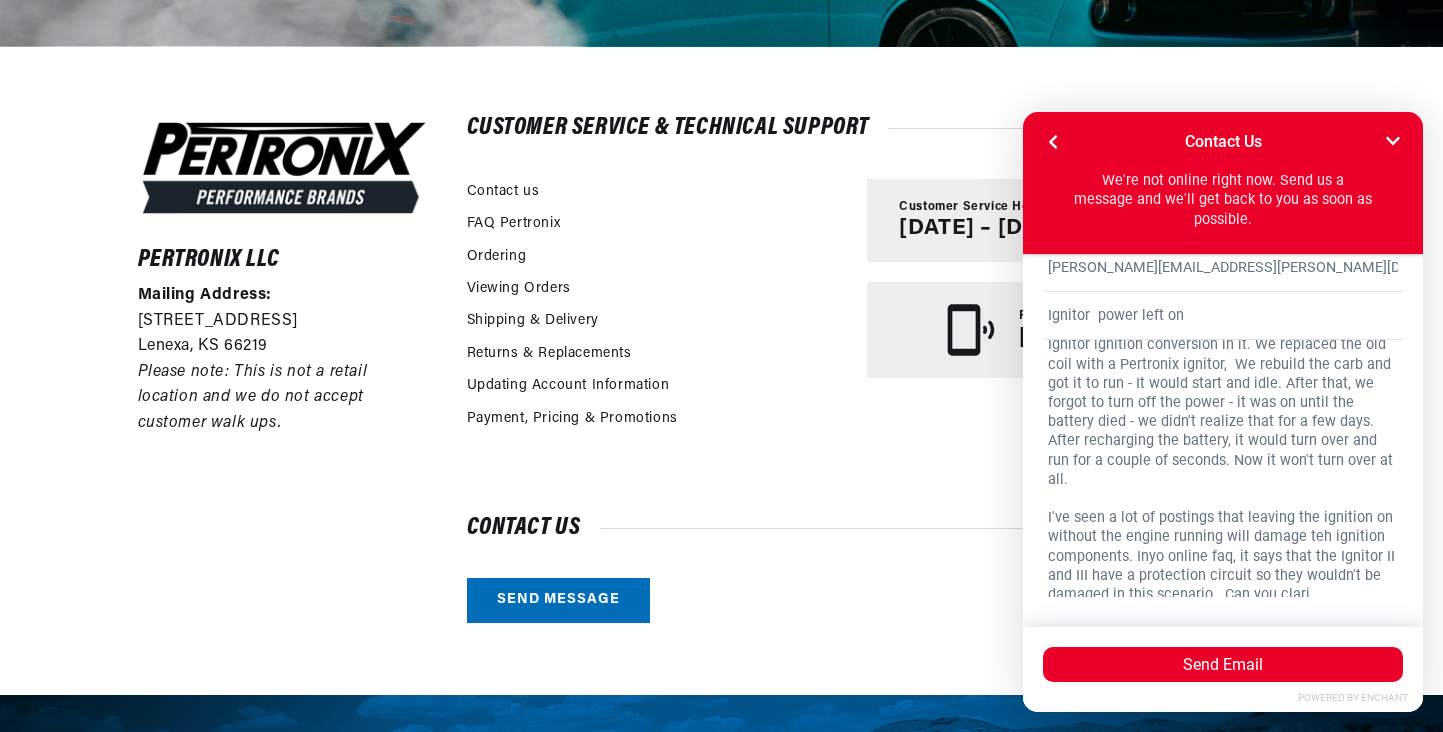 scroll, scrollTop: 0, scrollLeft: 1181, axis: horizontal 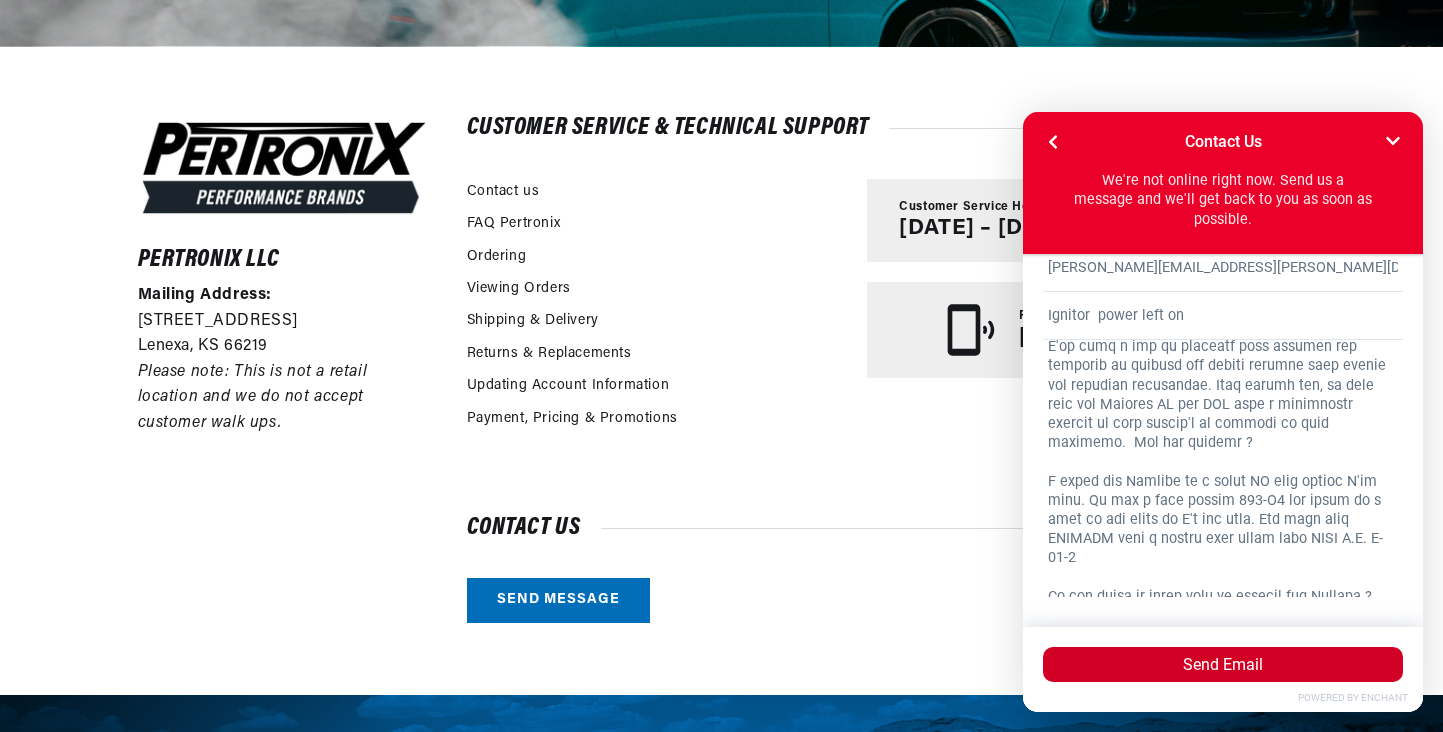 type on "We are rebuilding an old '51 Willys jeep with a '66 Ford 289. but it wasn't running.  It had a Pertonix Ignitor ignition conversion in it. We replaced the old coil with a Pertronix ignitor,  We rebuild the carb and got it to run - It would start and idle. After that, we forgot to turn off the power - it was on until the battery died - we didn't realize that for a few days. After recharging the battery, it would turn over and run for a couple of seconds. Now it won't turn over at all.
I've seen a lot of postings that leaving the ignition on without the engine running will damage teh ignition components. Inyo online faq, it says that the Ignitor II and III have a protection circuit so they wouldn't be damaged in this scenario.  Can you clarify ?
I think the Ignotor is a model II from images I've seen. It has a part number 263-V4 but there is a seam in the label so I'm not sure. The side says IGNITOR with a number that looks like CARB E.O. D-57-2
Do you think it would help to replace the Ignitor ? the coi..." 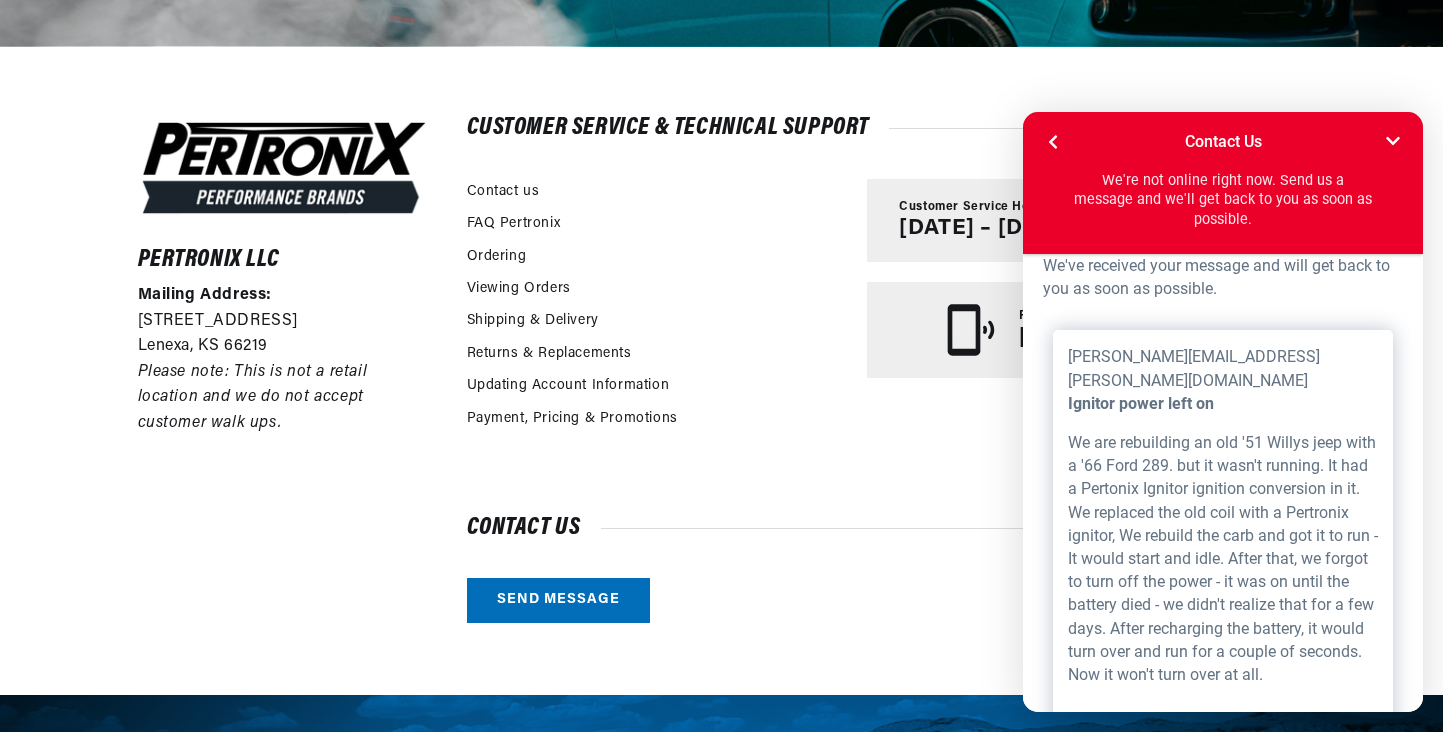 click on "Customer Service Hours
Monday – Friday, 8AM – 6:30PM CT
Phone
(913) 808-2376" at bounding box center (1086, 308) 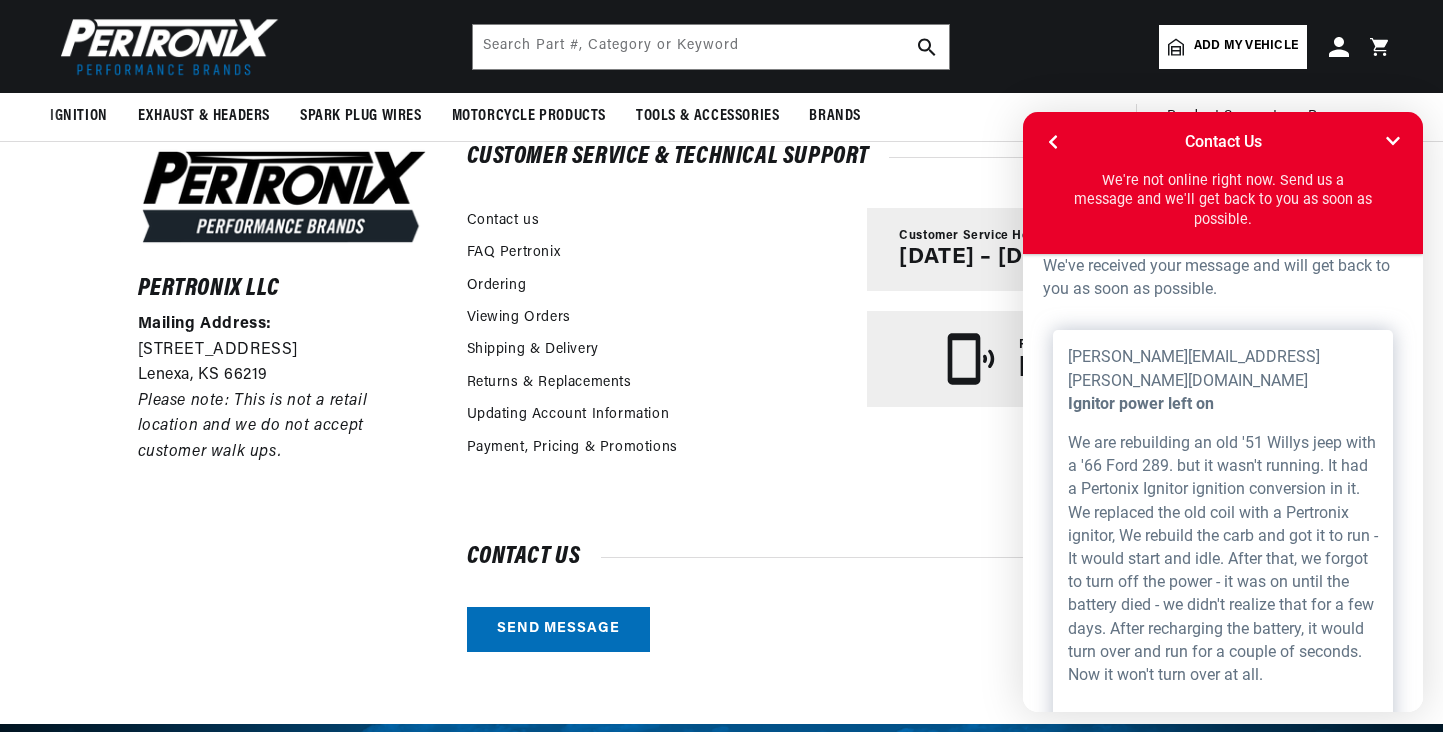 scroll, scrollTop: 0, scrollLeft: 2363, axis: horizontal 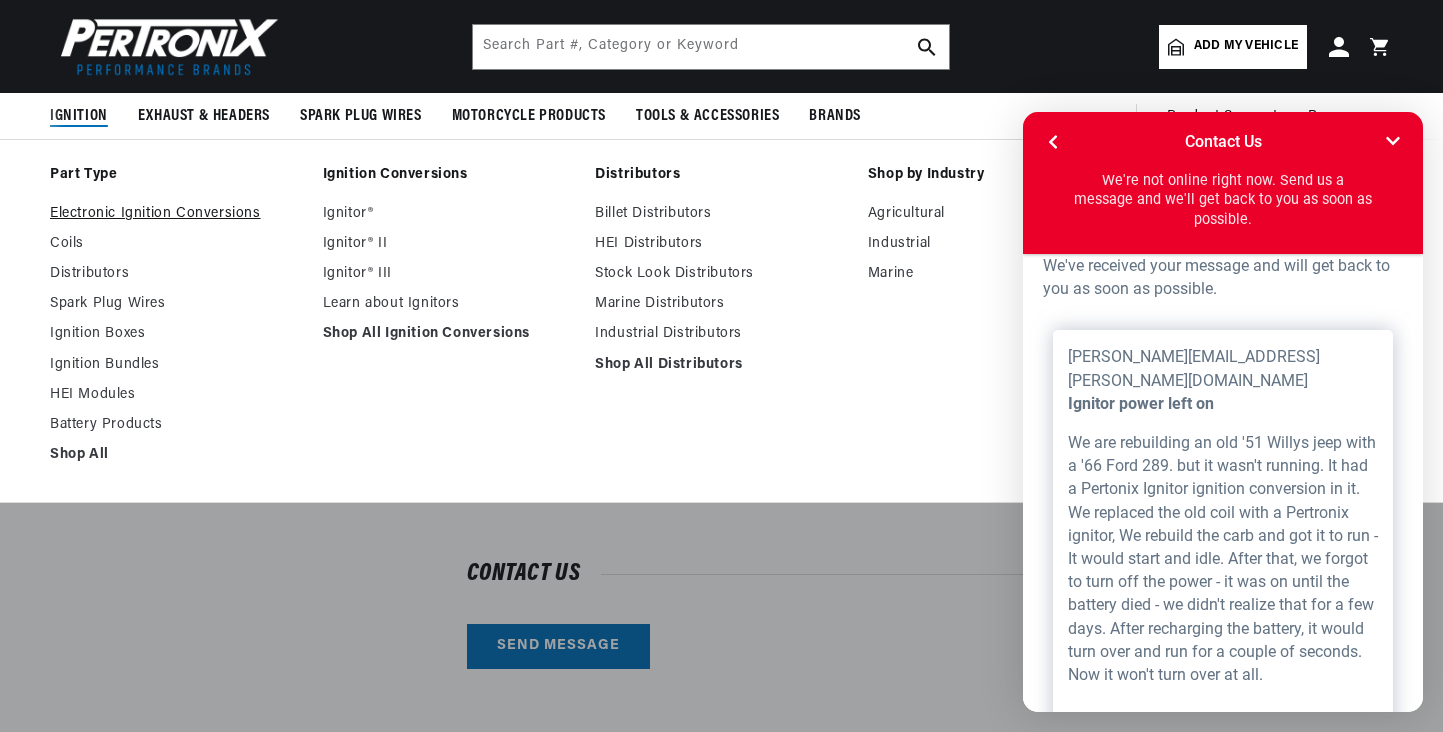click on "Electronic Ignition Conversions" at bounding box center (176, 214) 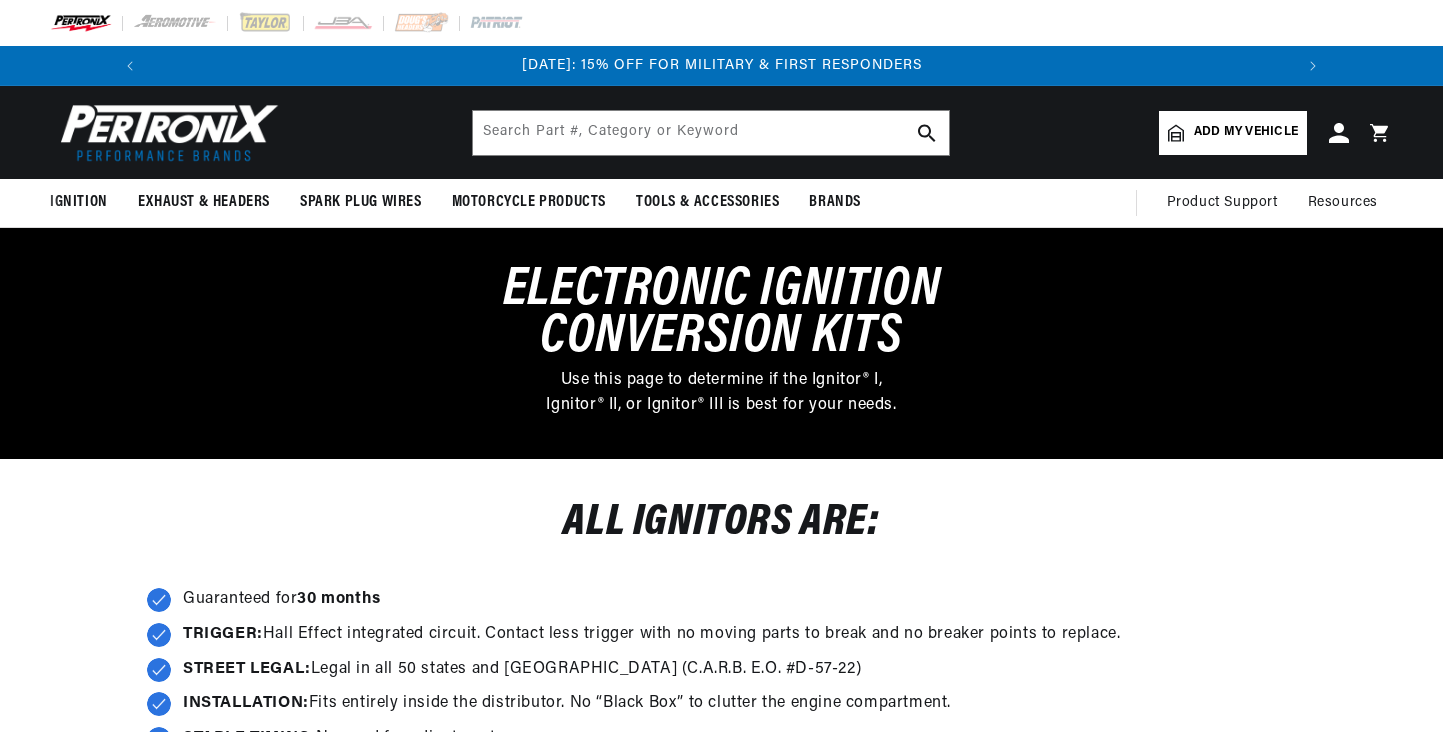scroll, scrollTop: 0, scrollLeft: 0, axis: both 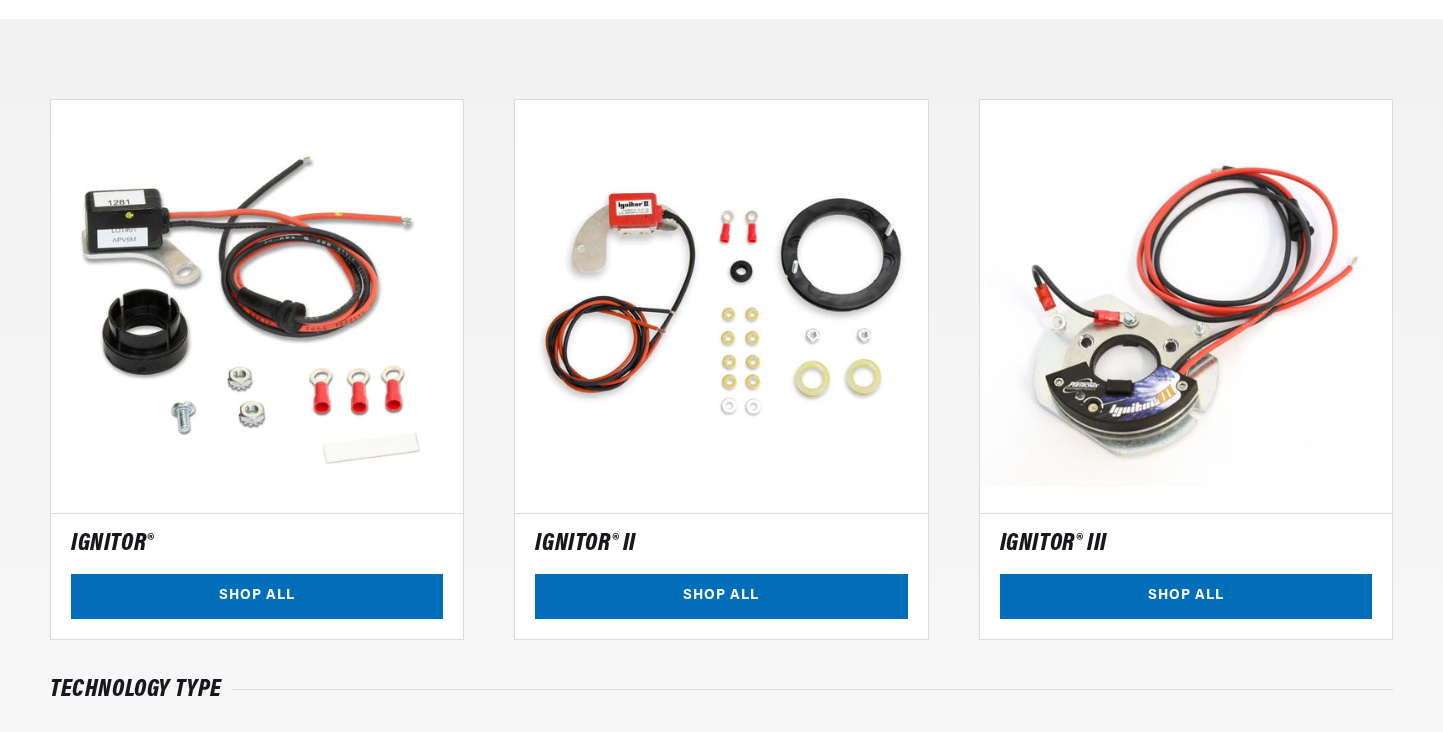 click at bounding box center [257, 306] 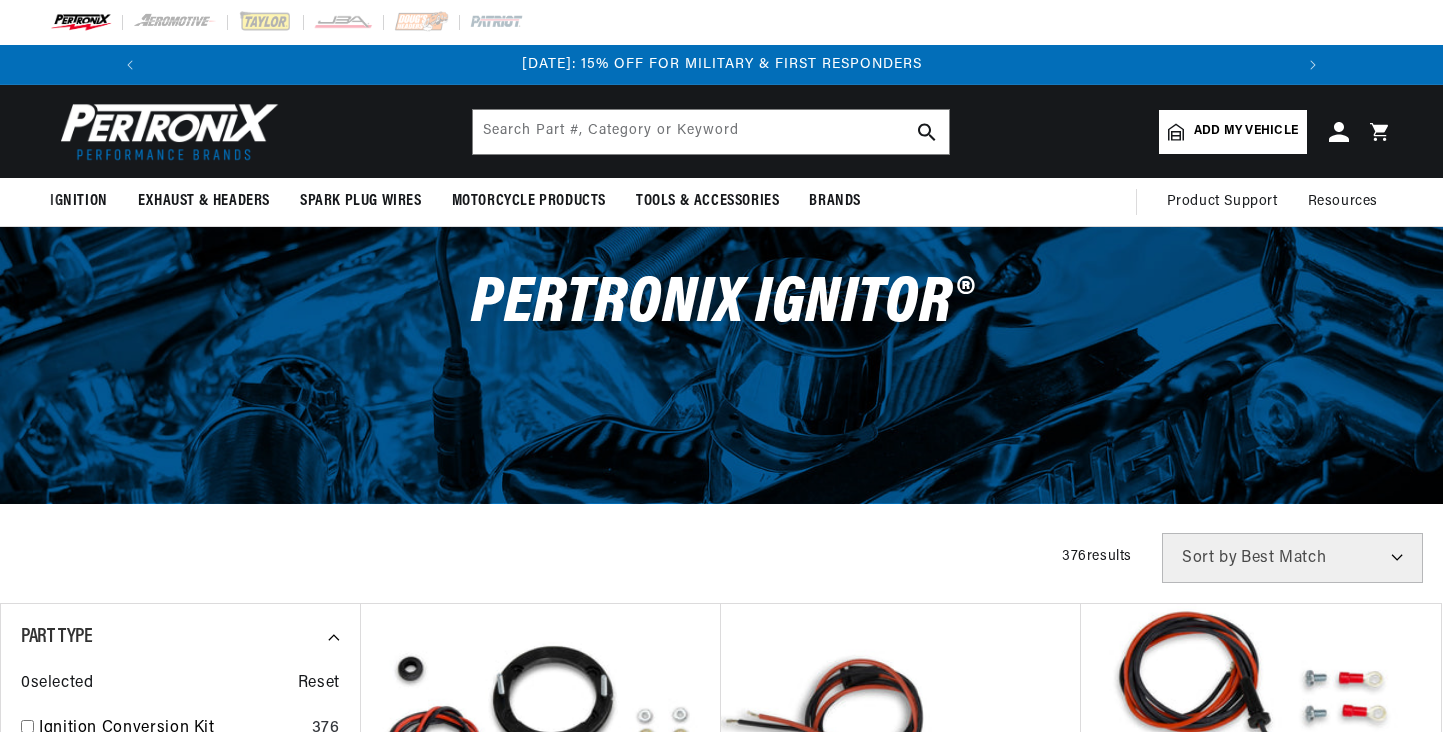 scroll, scrollTop: 282, scrollLeft: 0, axis: vertical 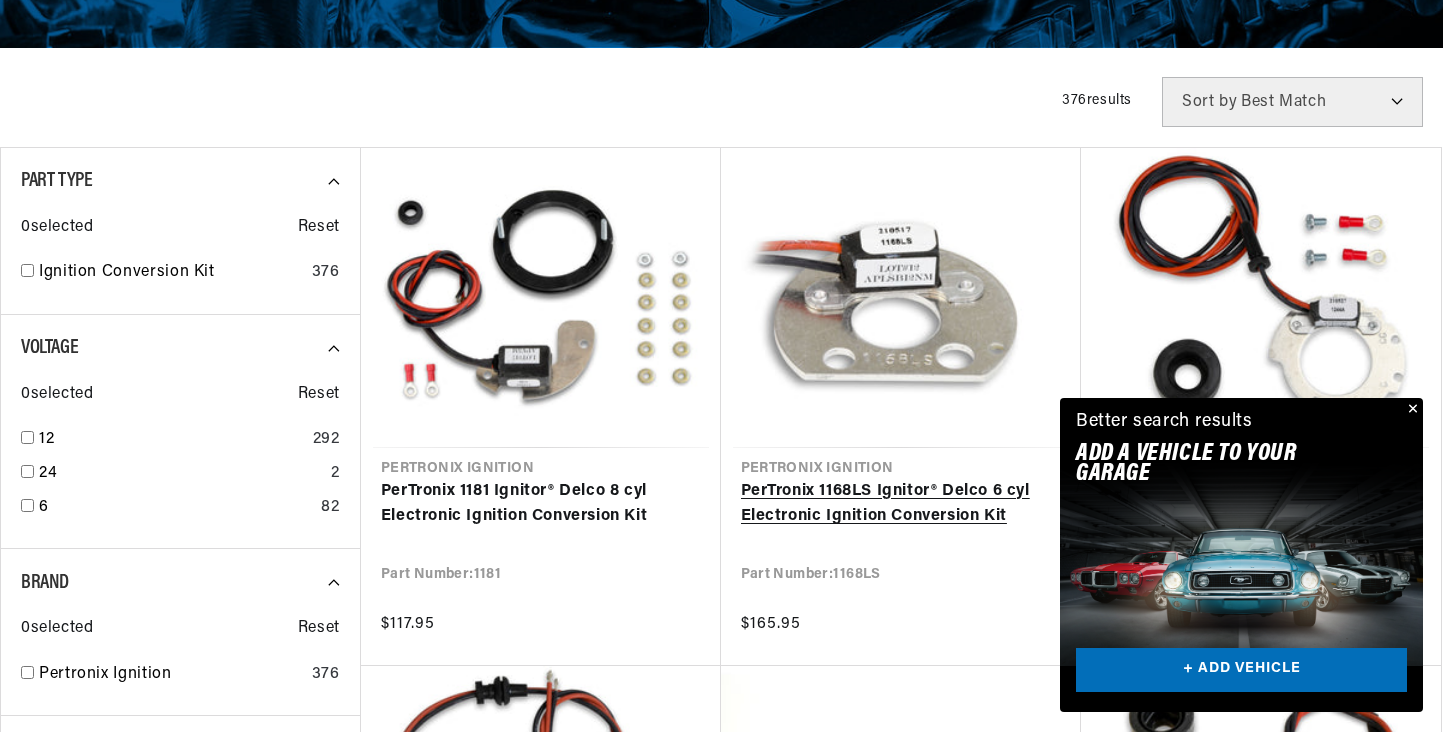 click on "PerTronix 1168LS Ignitor® Delco 6 cyl Electronic Ignition Conversion Kit" at bounding box center [901, 504] 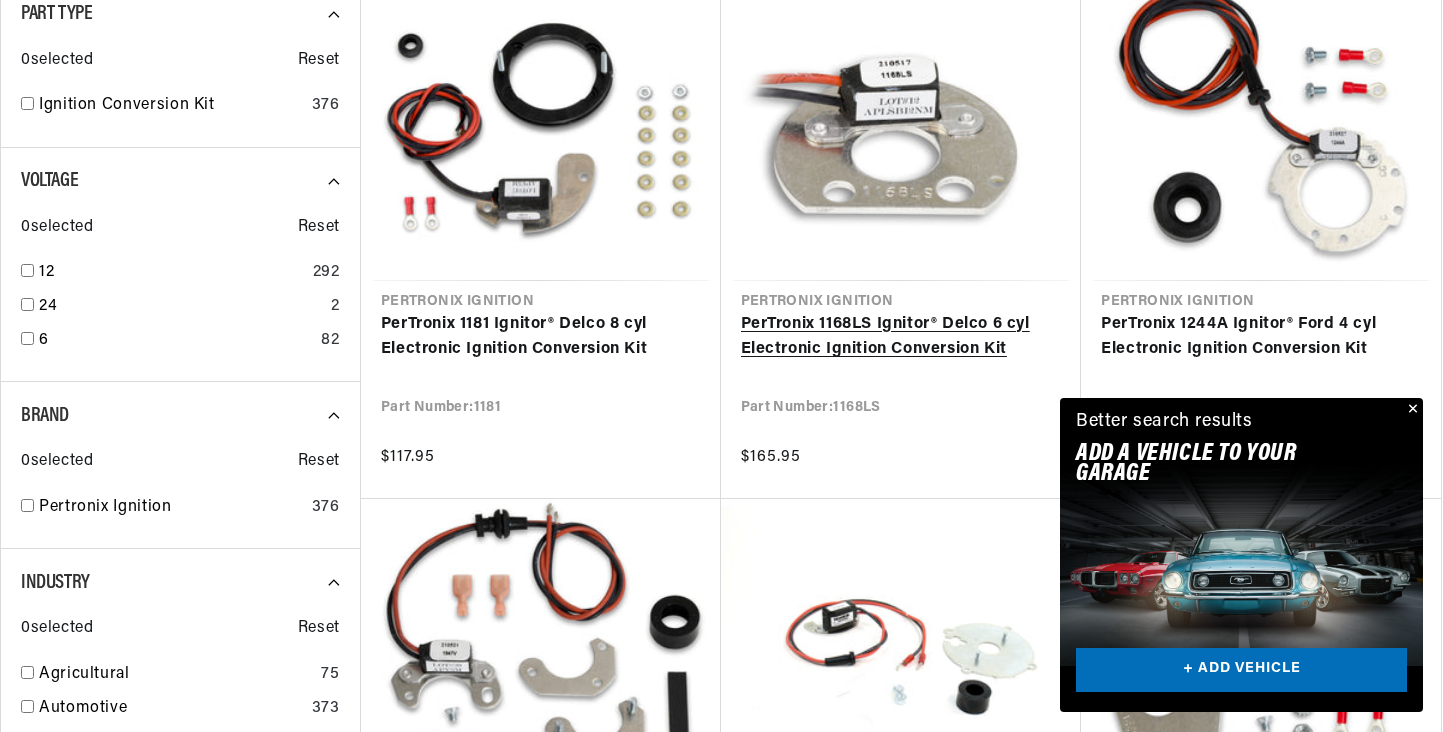 scroll, scrollTop: 0, scrollLeft: 2363, axis: horizontal 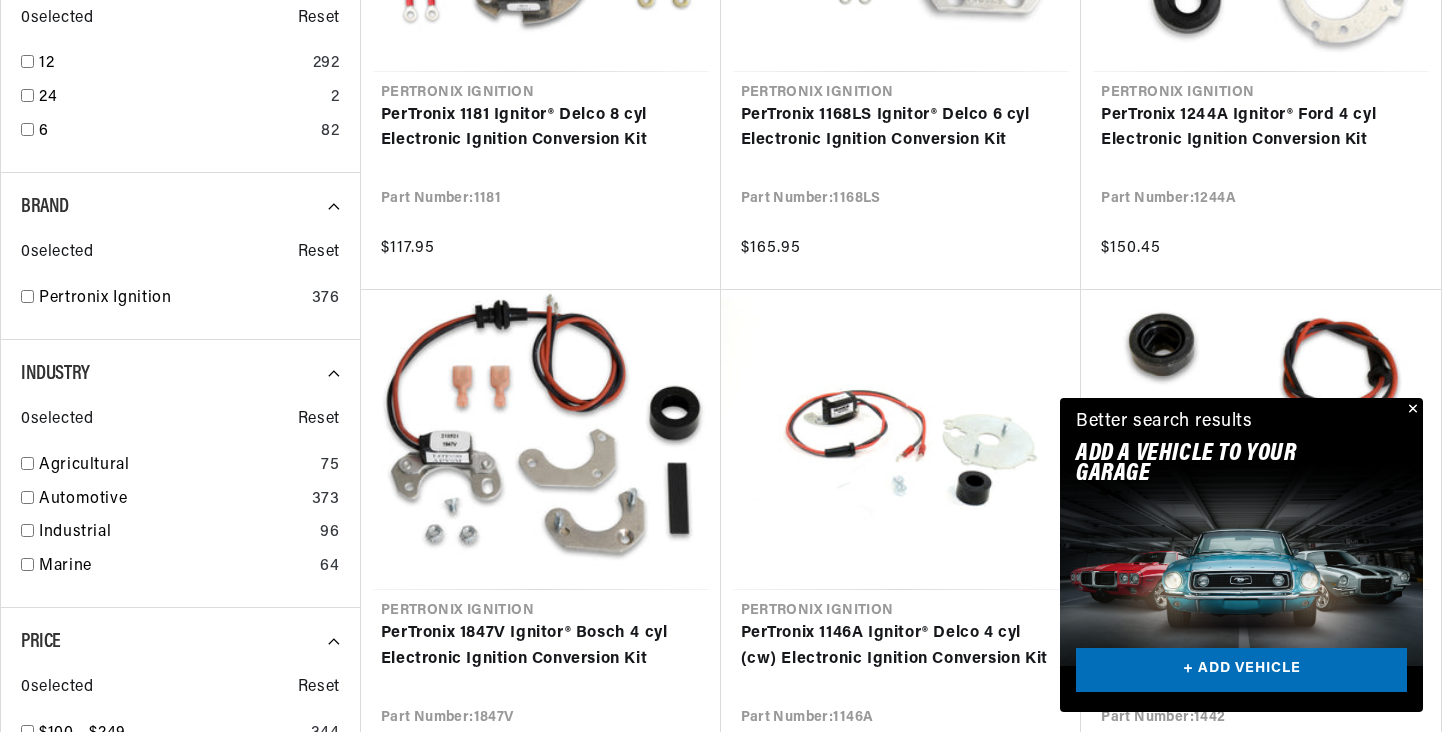 click on "Close dialog FIND THE RIGHT PARTS Take our quick quiz using the button below, answer a few simple questions, and we'll direct you to what you need. FIND MY PARTS Submit" at bounding box center [721, 366] 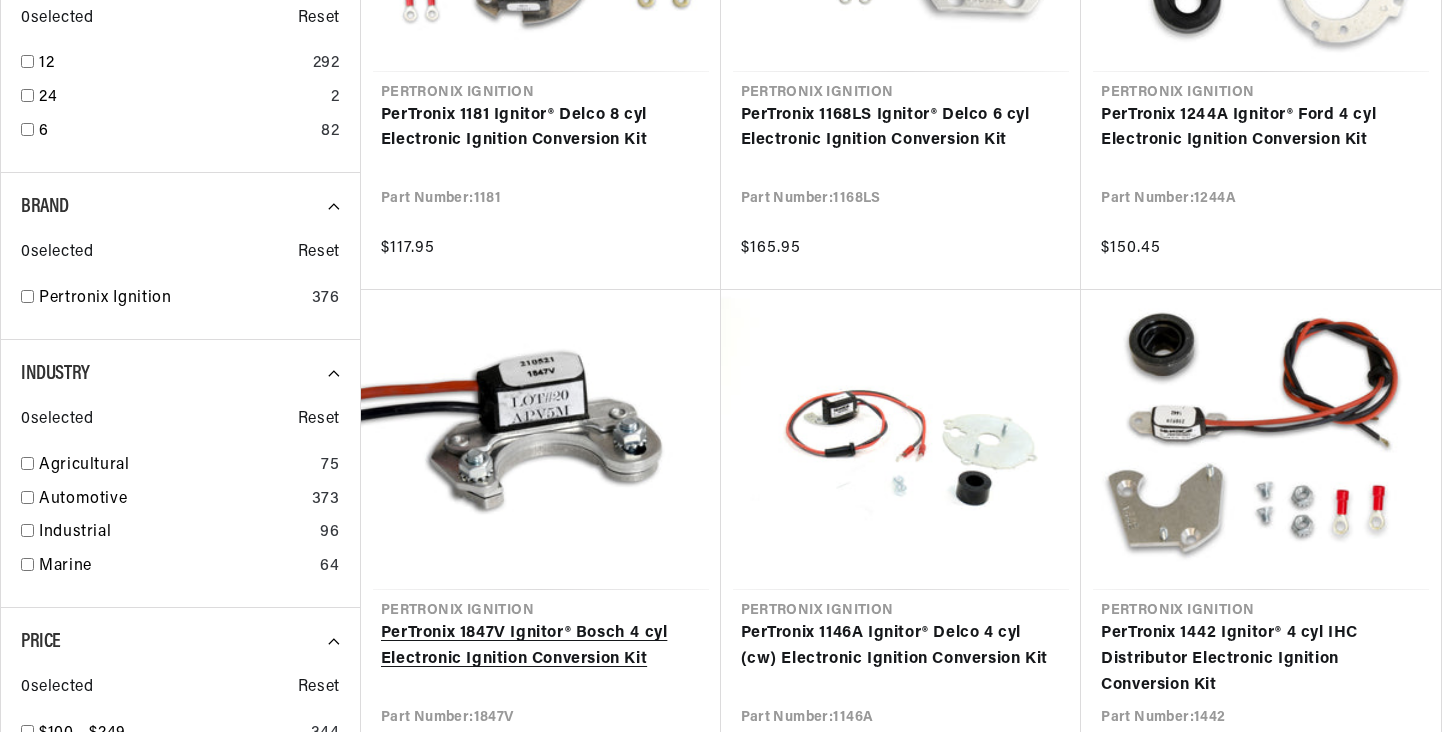 scroll, scrollTop: 0, scrollLeft: 0, axis: both 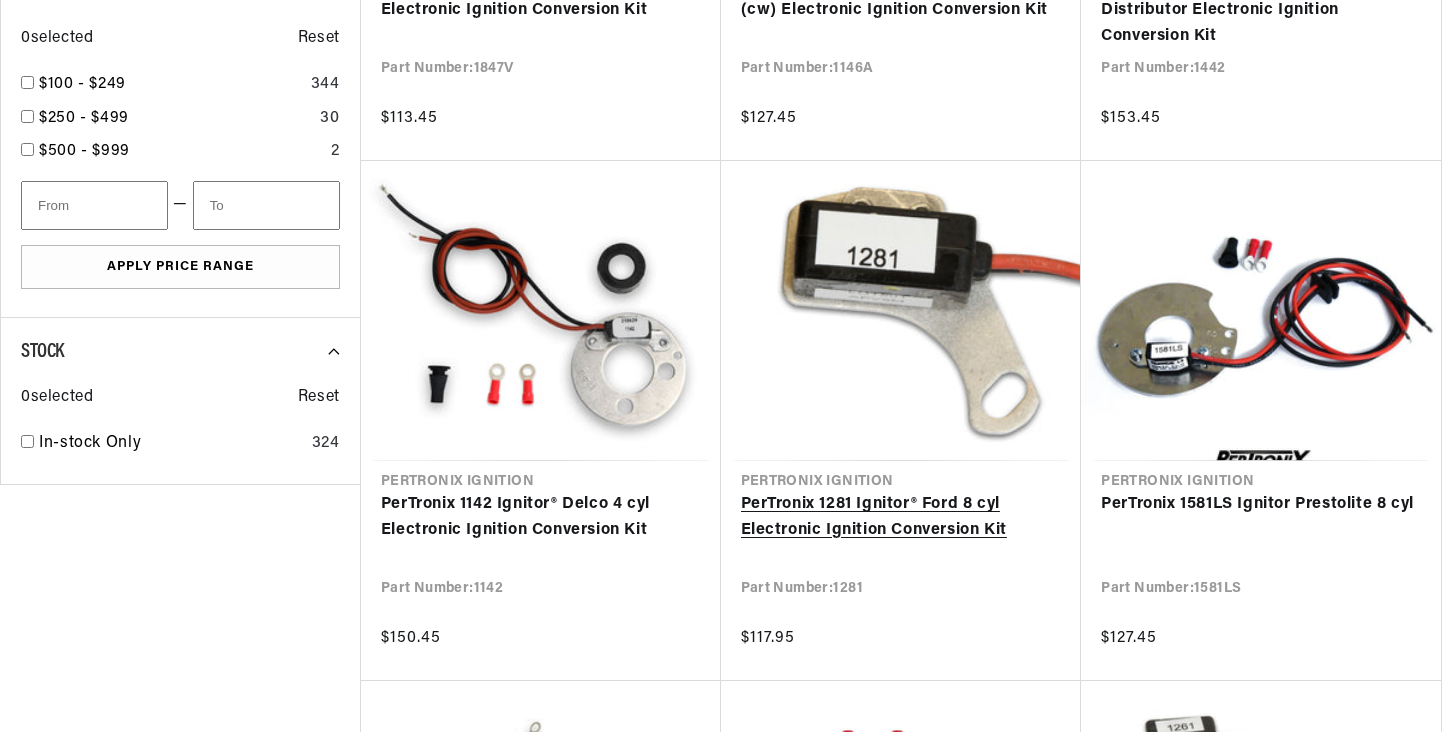 click on "PerTronix 1281 Ignitor® Ford 8 cyl Electronic Ignition Conversion Kit" at bounding box center [901, 517] 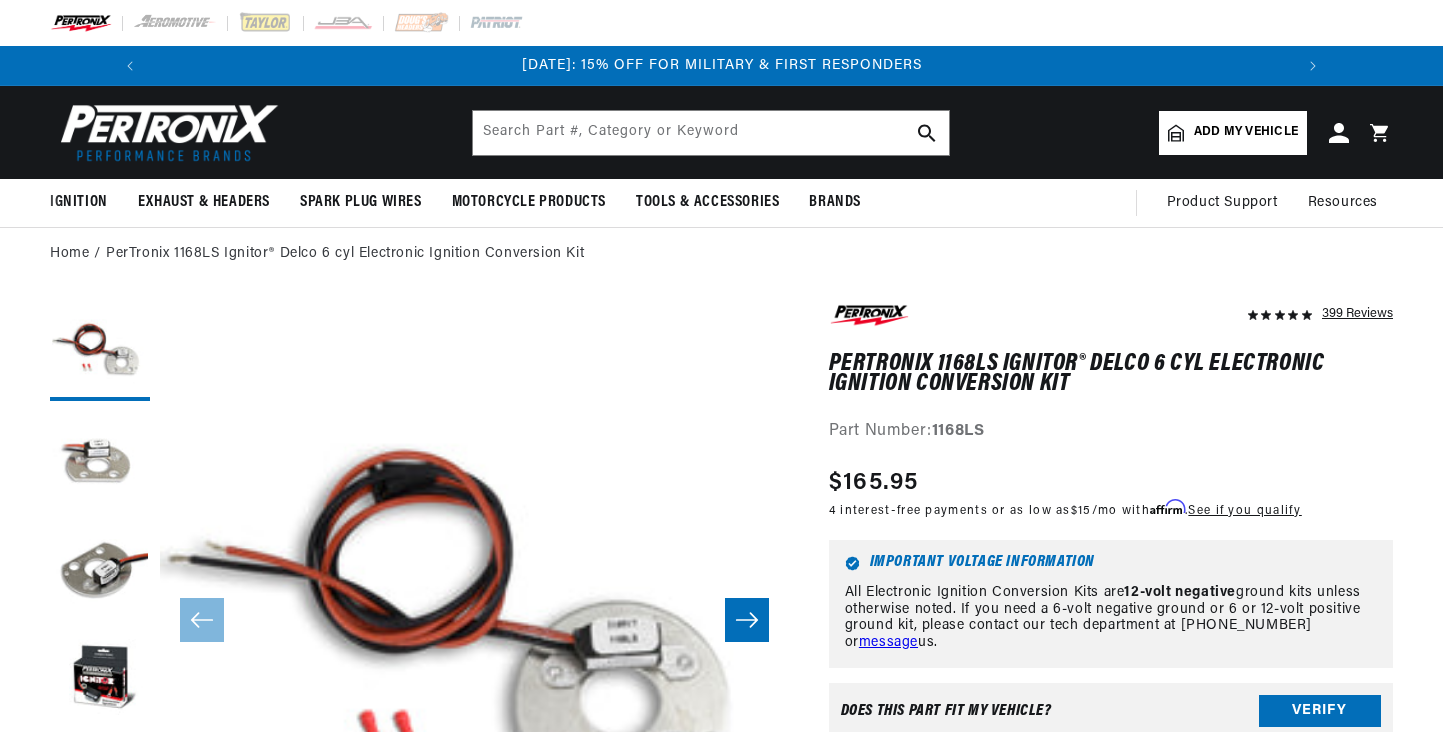 scroll, scrollTop: 0, scrollLeft: 0, axis: both 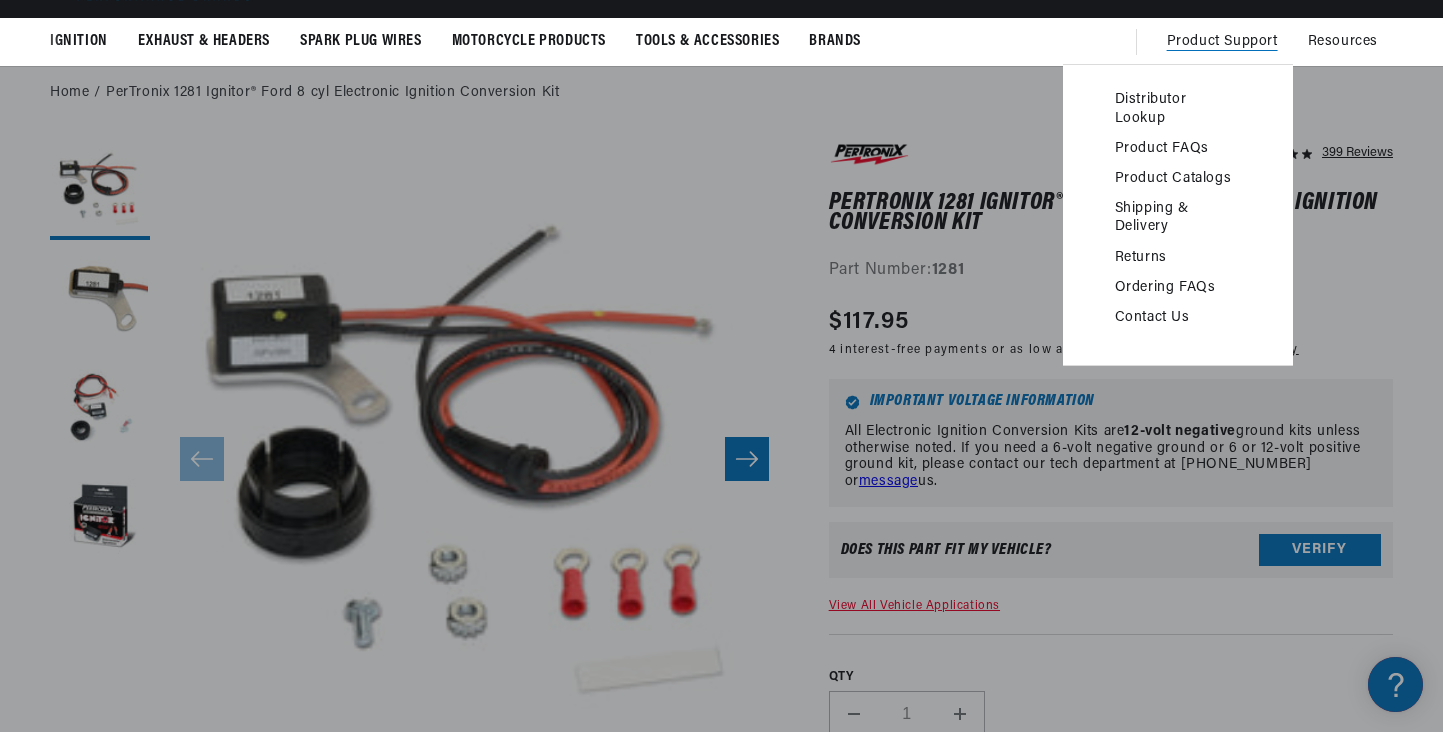 click on "Product Support" at bounding box center (1222, 42) 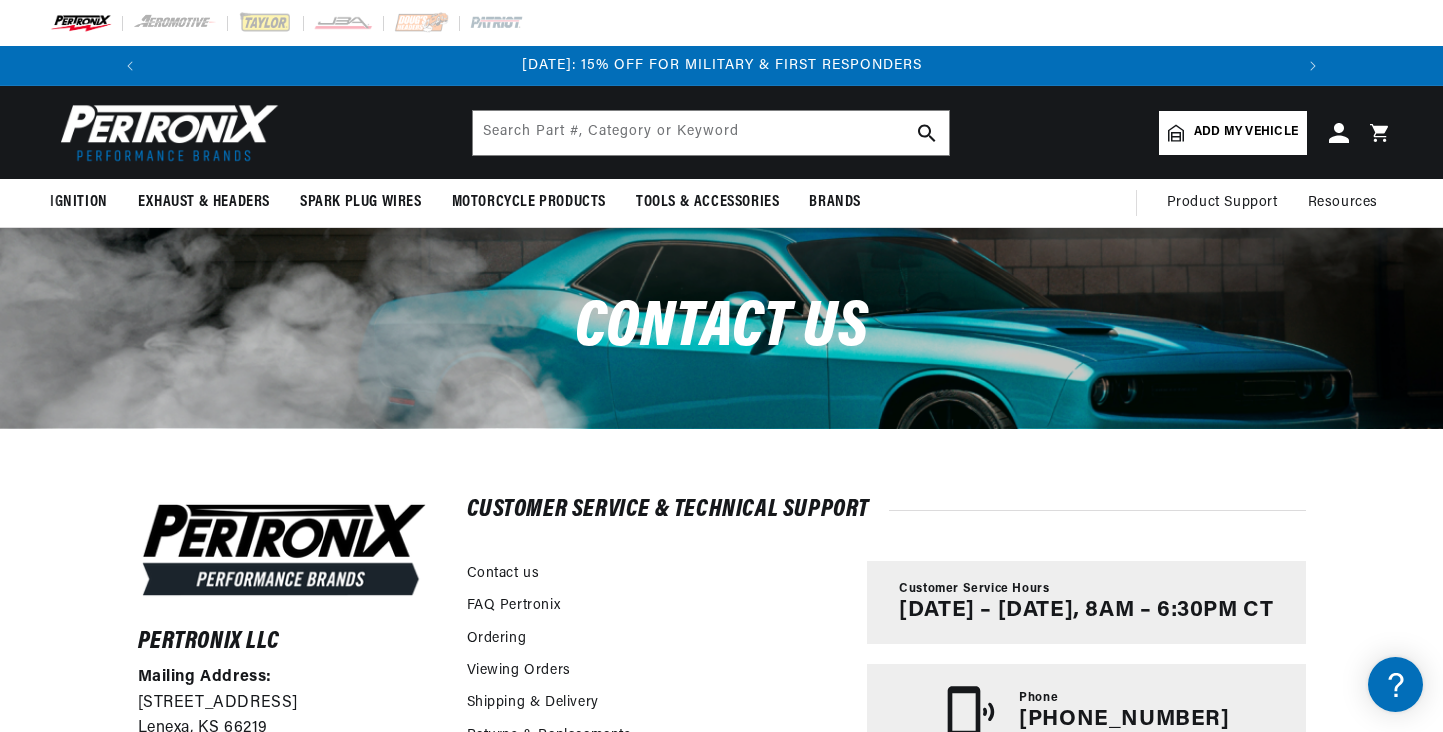scroll, scrollTop: 121, scrollLeft: 0, axis: vertical 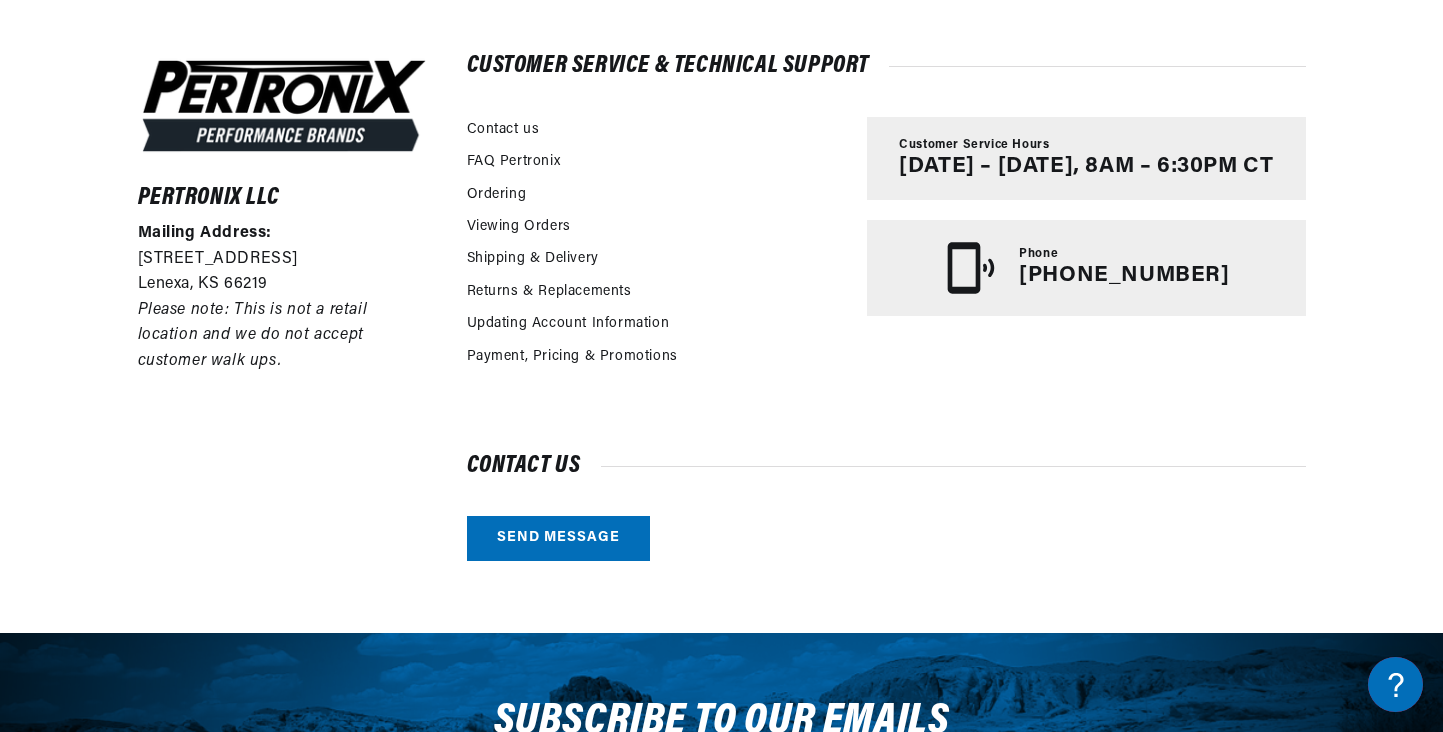 click on "Send message" at bounding box center [558, 538] 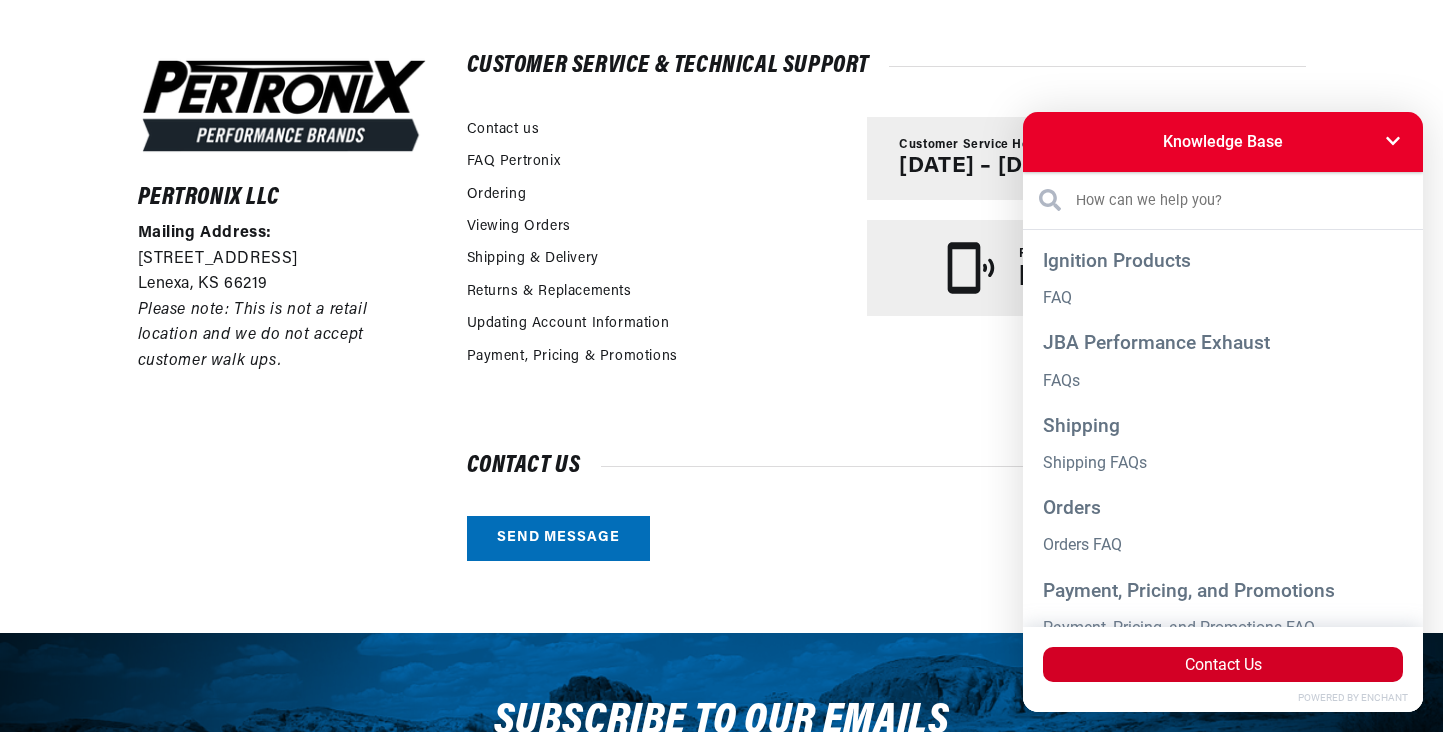 scroll, scrollTop: 0, scrollLeft: 1181, axis: horizontal 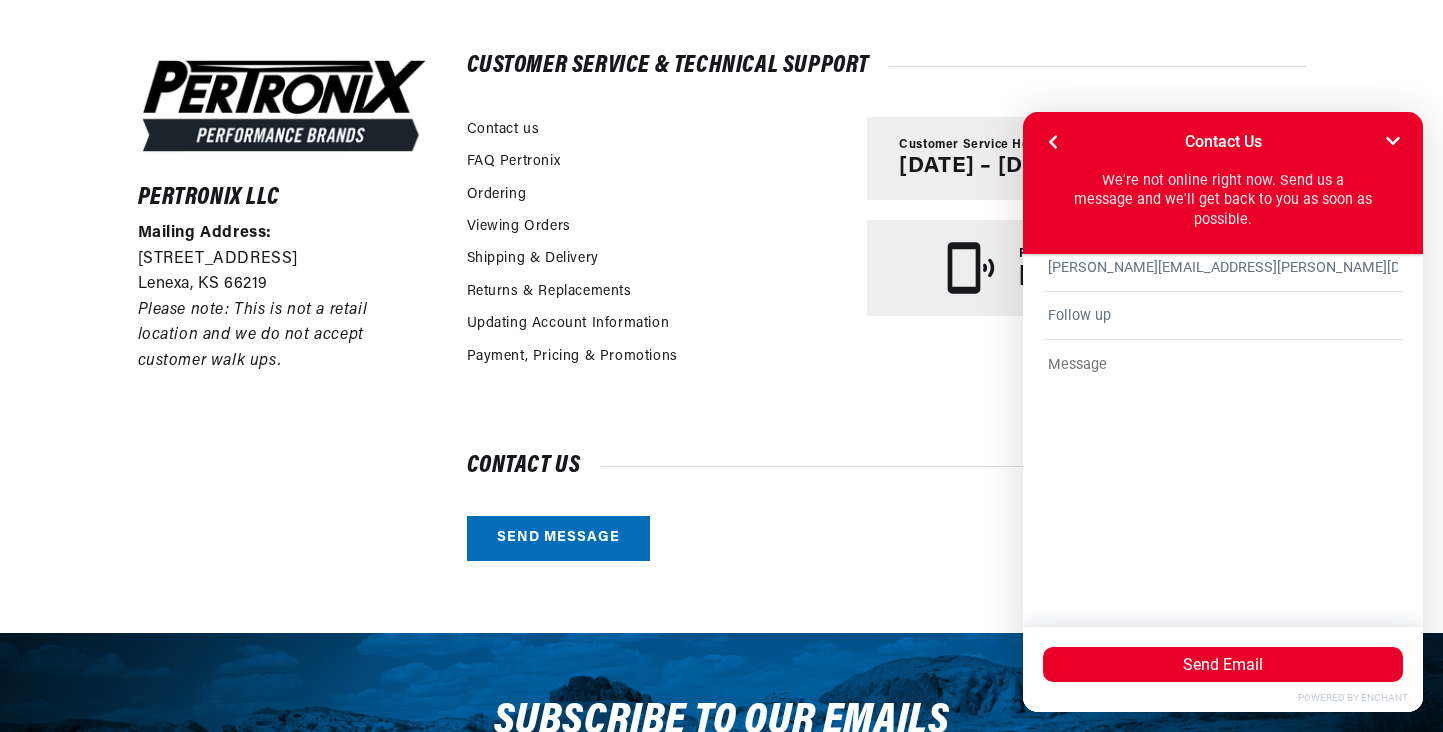 type on "Follow up" 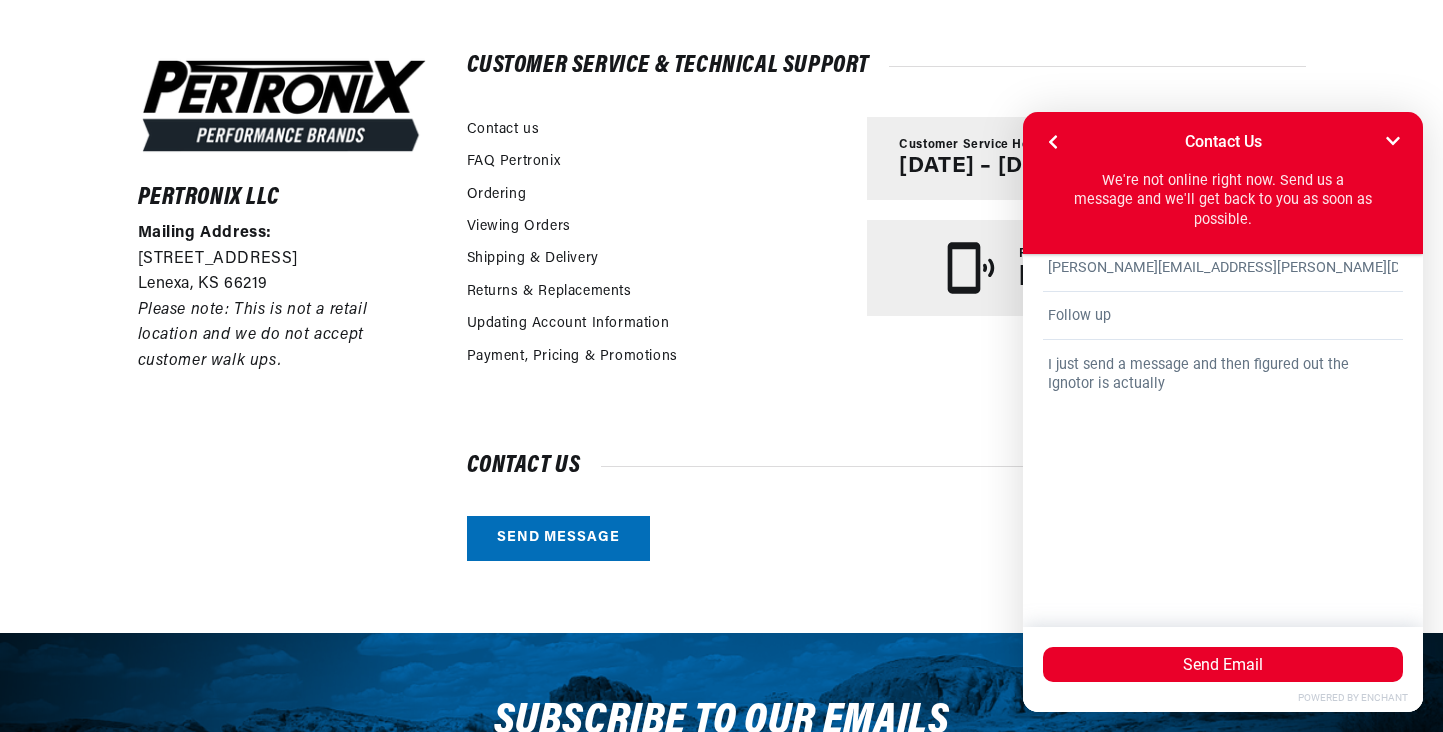 scroll, scrollTop: 0, scrollLeft: 0, axis: both 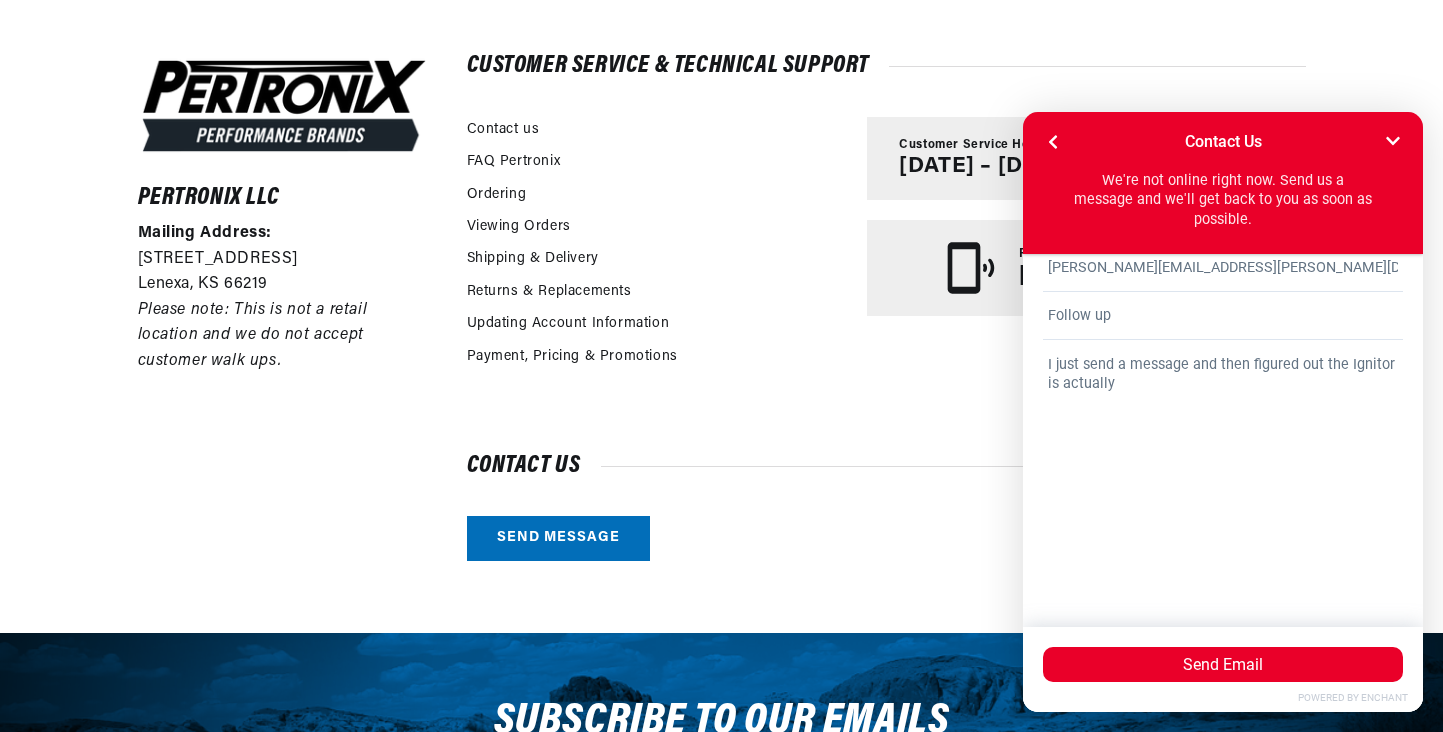 click on "I just send a message and then figured out the Ignitor is actually" at bounding box center (1223, 468) 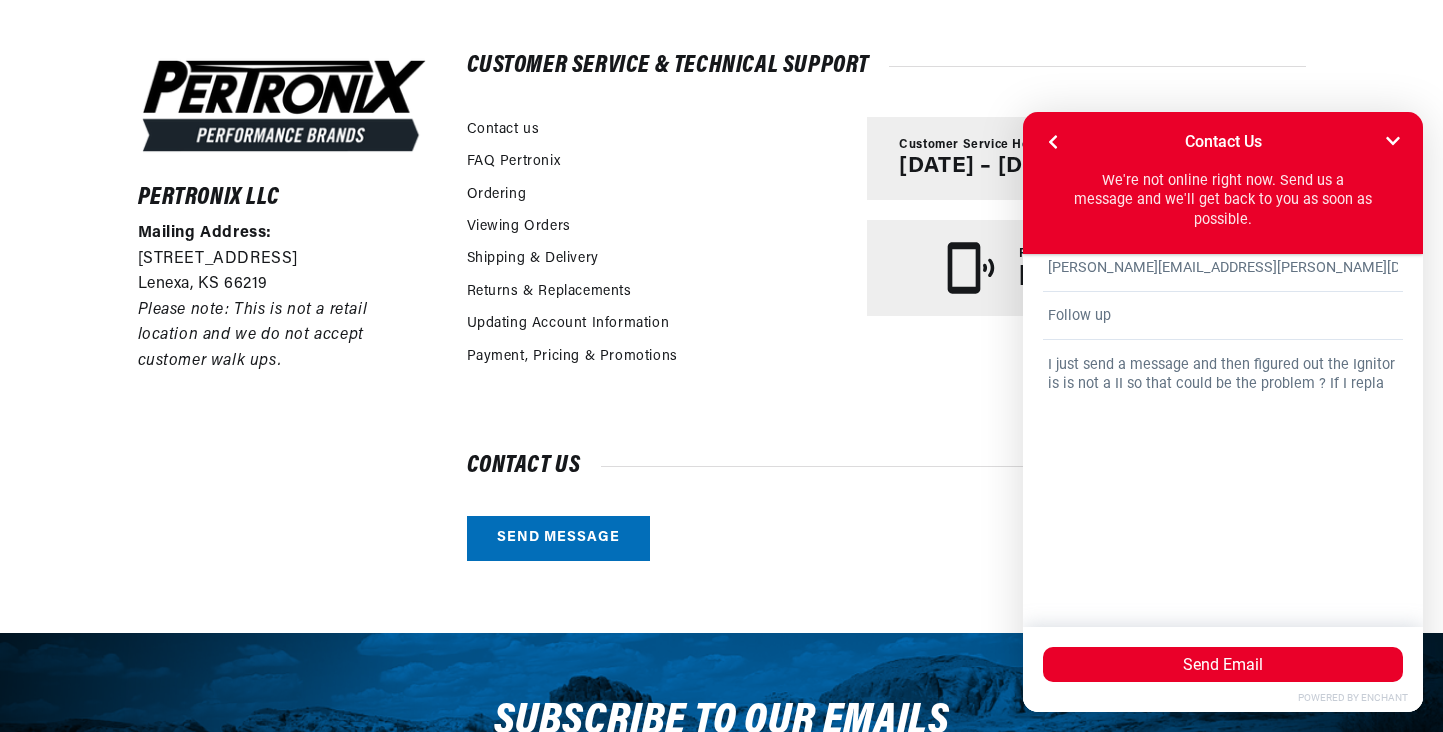 scroll, scrollTop: 0, scrollLeft: 1181, axis: horizontal 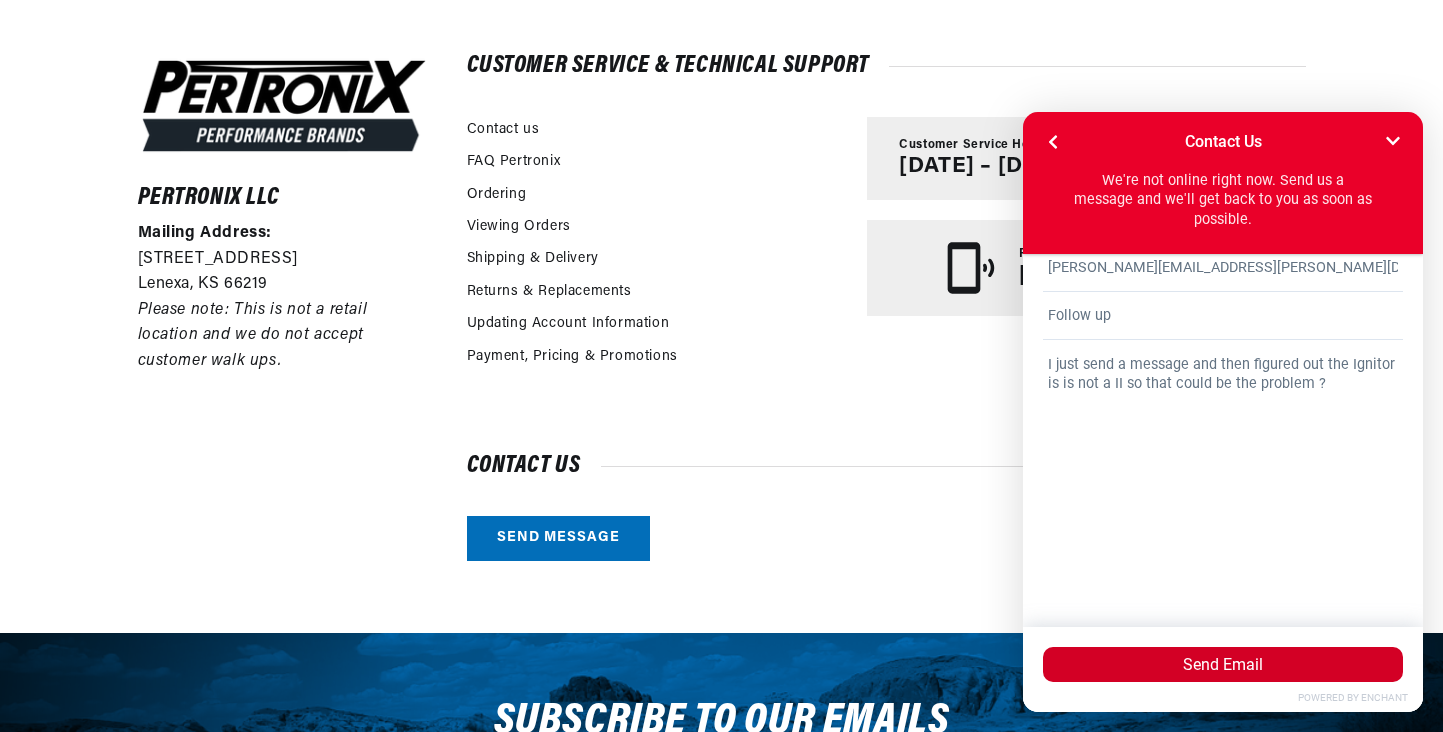 type on "I just send a message and then figured out the Ignitor is is not a II so that could be the problem ?" 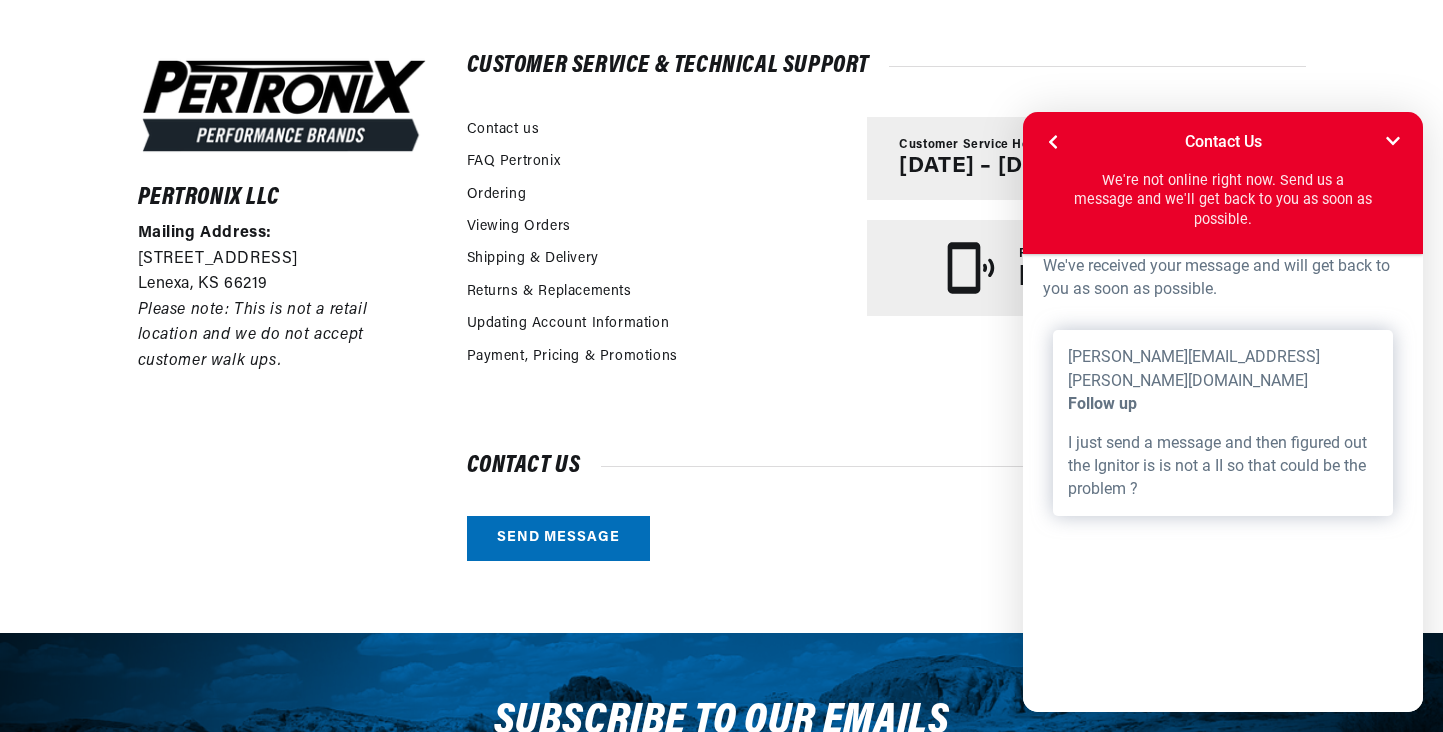 click on "Pertronix LLC
Mailing Address: 10955 Mill Creek Road Lenexa, KS 66219 Please note: This is not a retail location and we do not accept customer walk ups.
Customer Service & Technical Support
Contact us
FAQ Pertronix
Ordering
Viewing Orders" at bounding box center [722, 308] 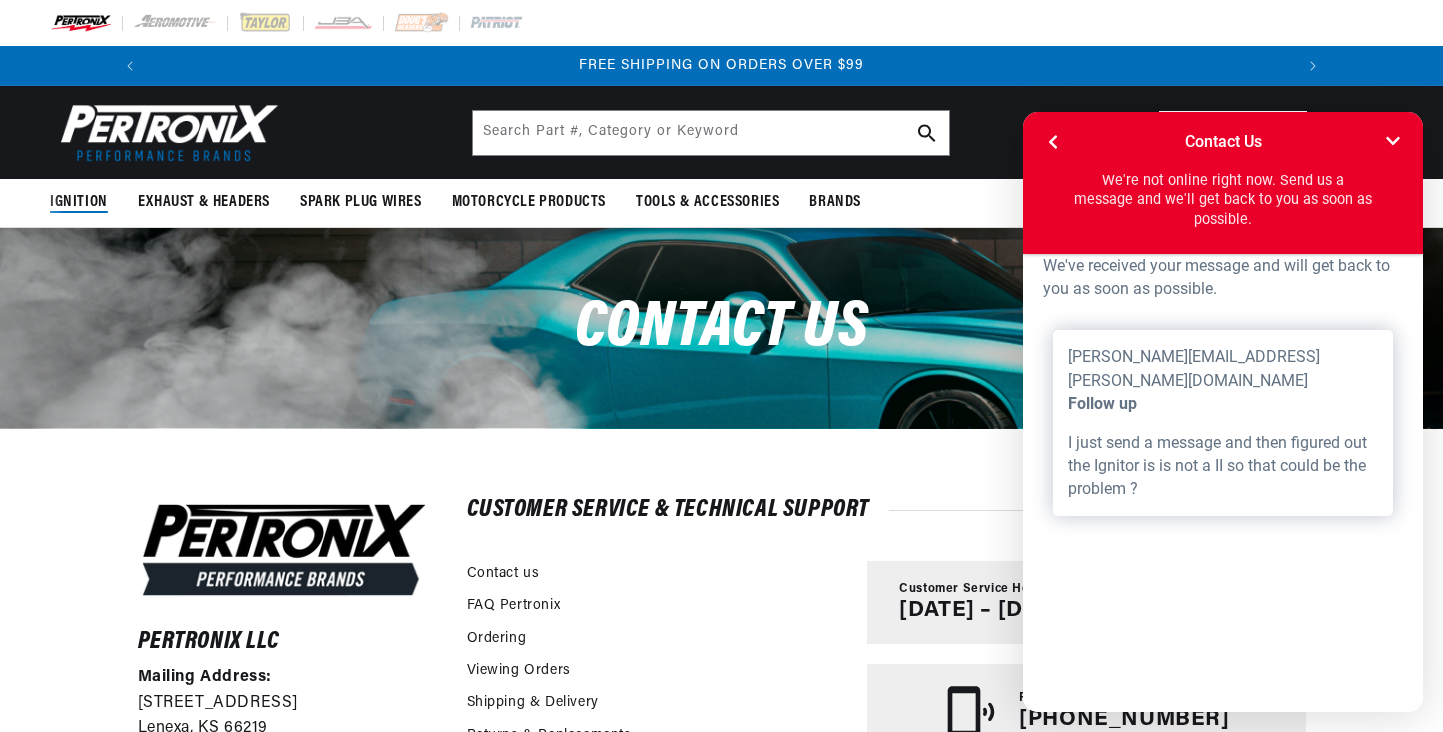 scroll, scrollTop: 0, scrollLeft: 0, axis: both 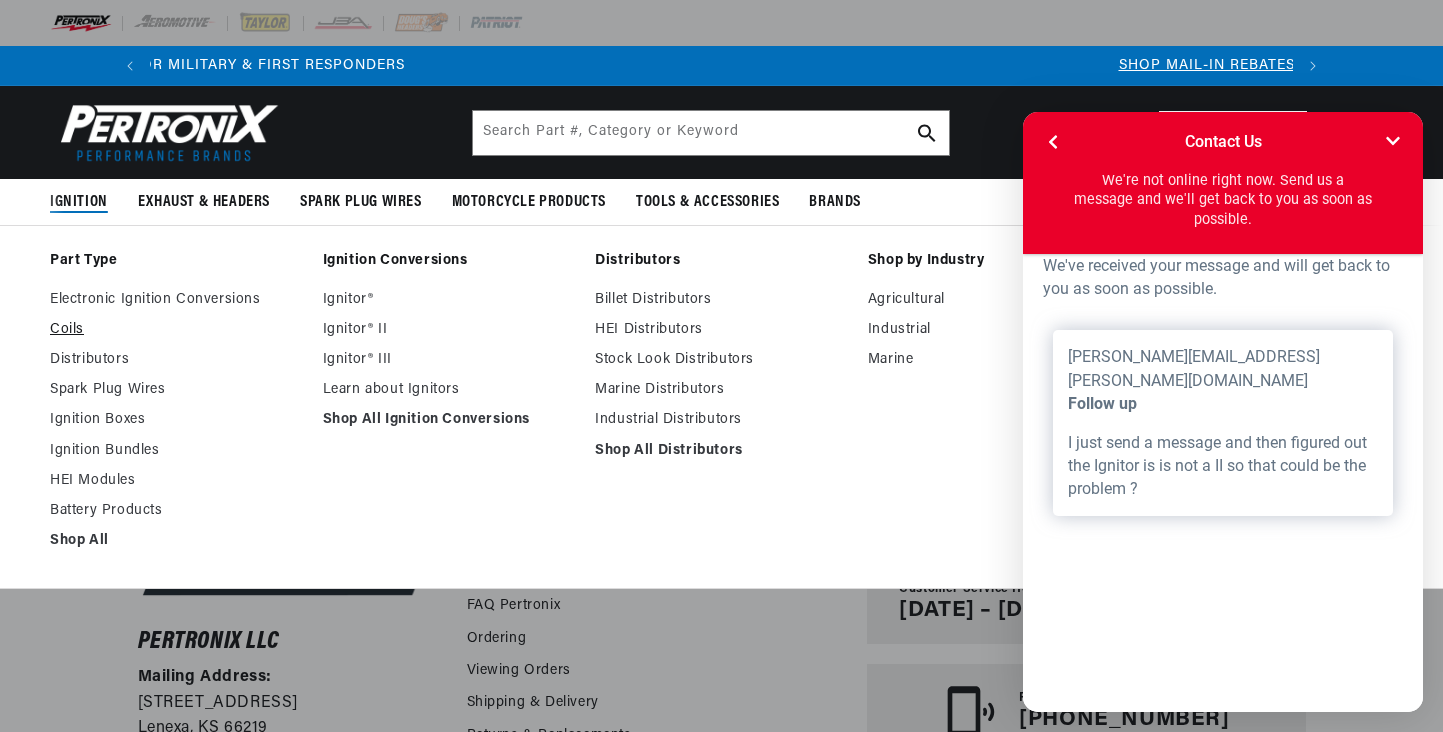 click on "Coils" at bounding box center (176, 330) 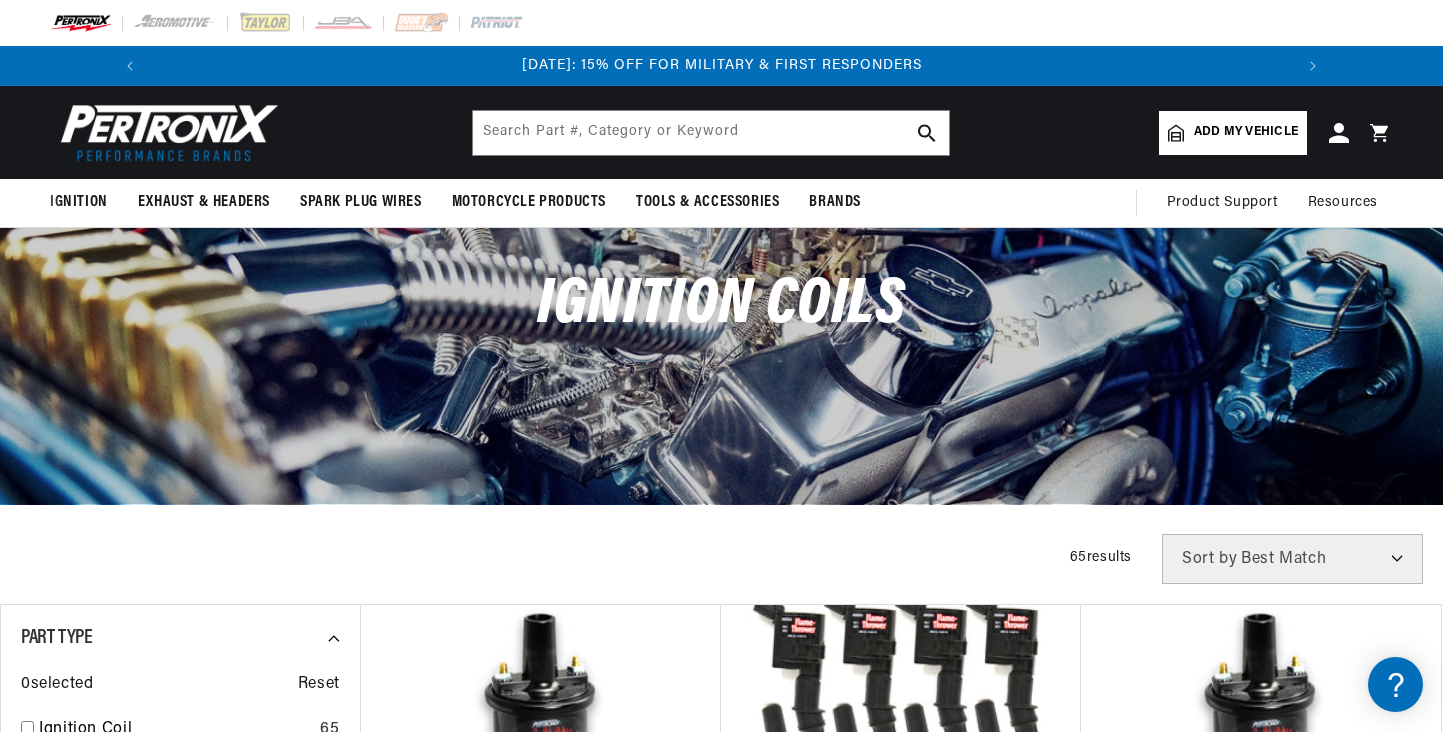 scroll, scrollTop: 247, scrollLeft: 0, axis: vertical 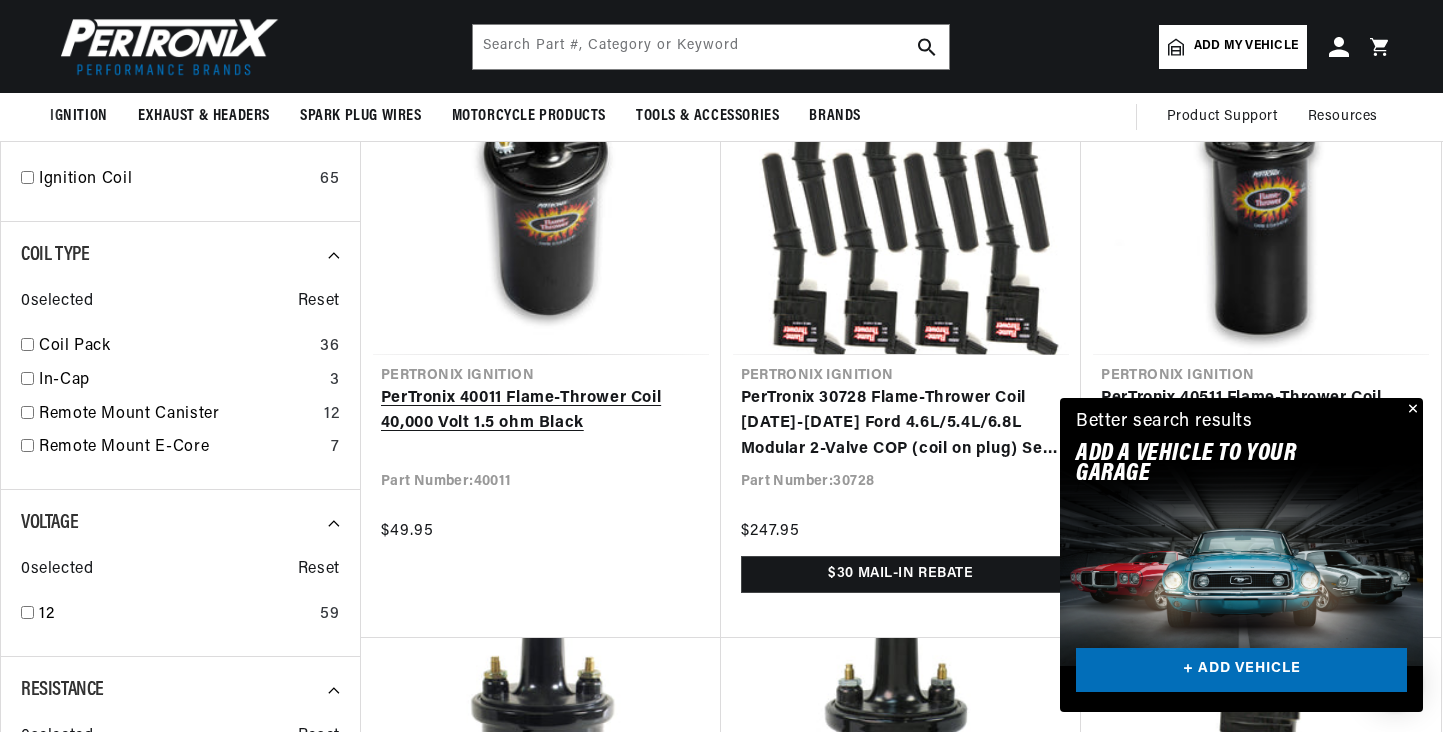 click on "PerTronix 40011 Flame-Thrower Coil 40,000 Volt 1.5 ohm Black" at bounding box center (541, 411) 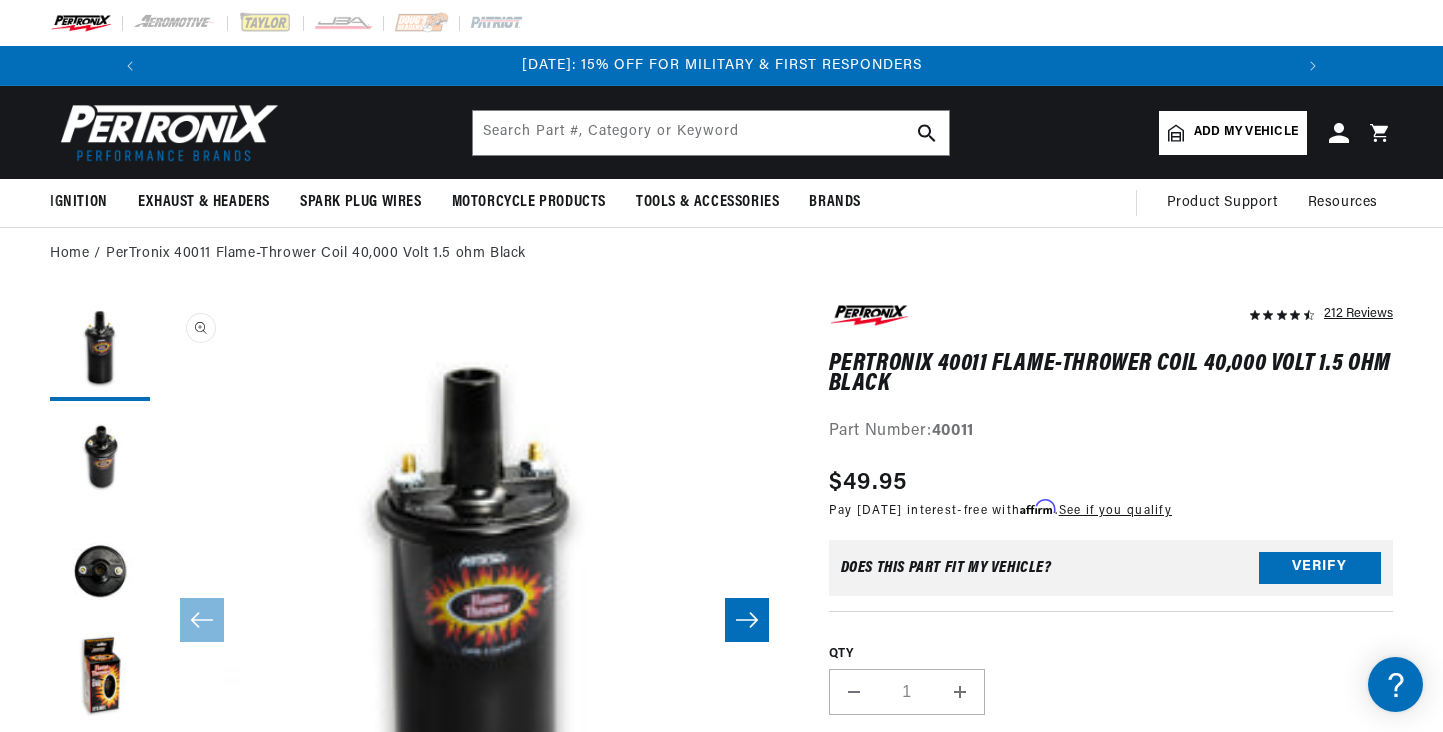 scroll, scrollTop: 159, scrollLeft: 0, axis: vertical 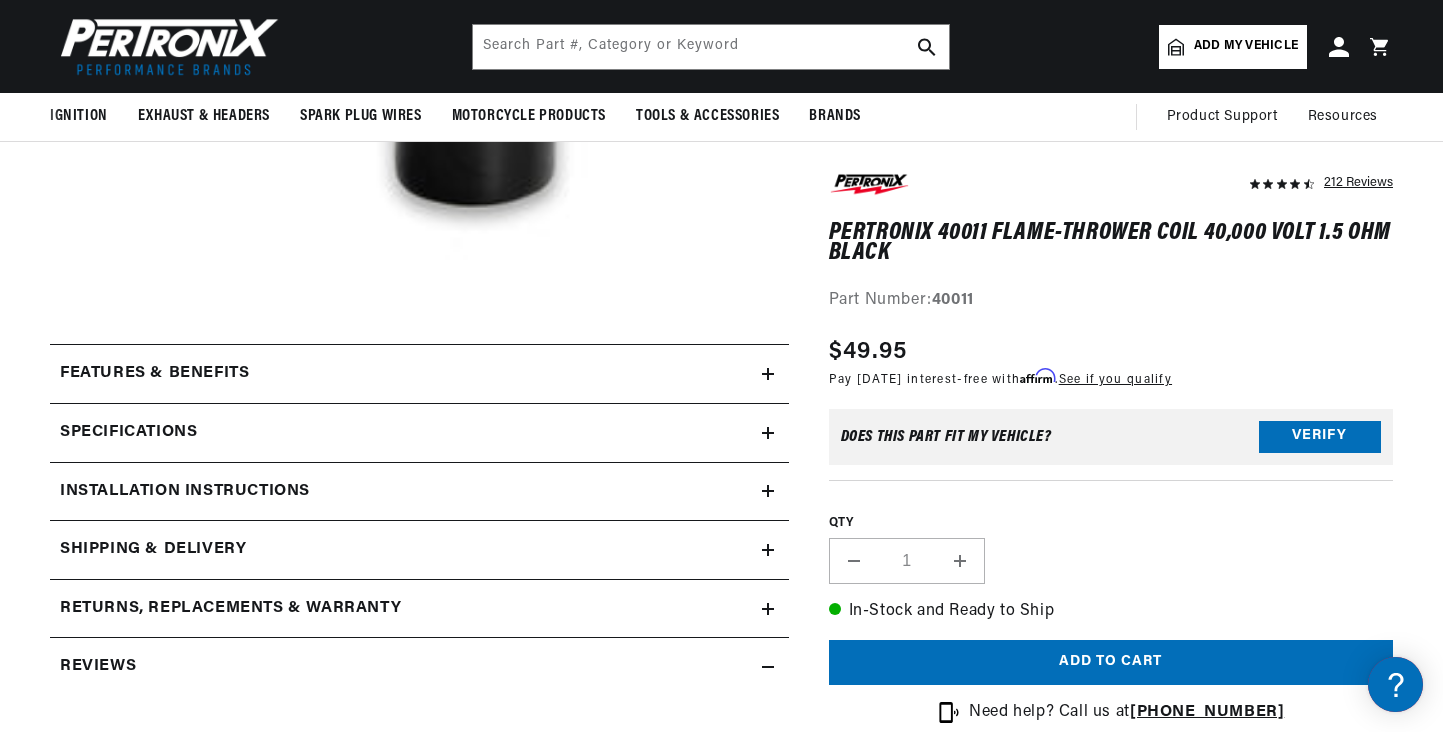 click on "Features & Benefits" at bounding box center [406, 374] 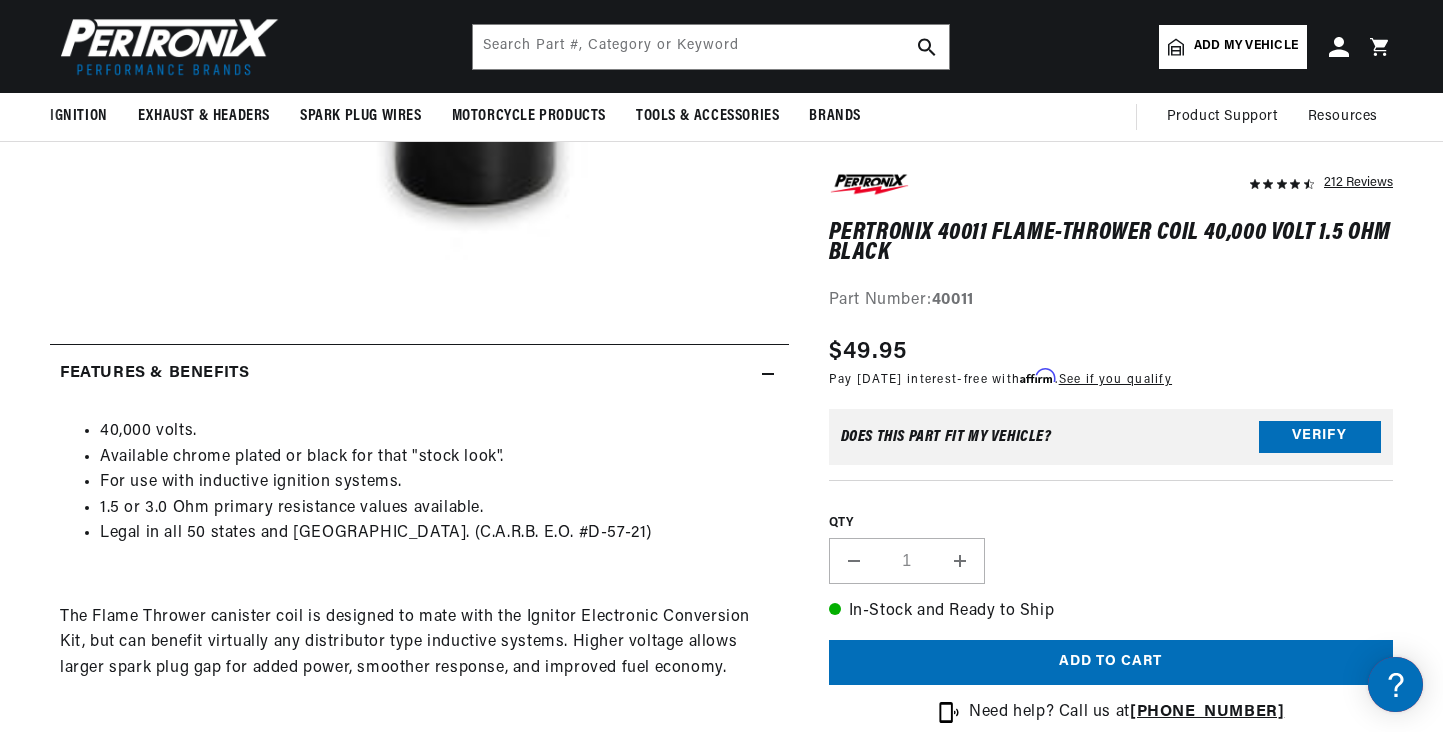 scroll, scrollTop: 0, scrollLeft: 1181, axis: horizontal 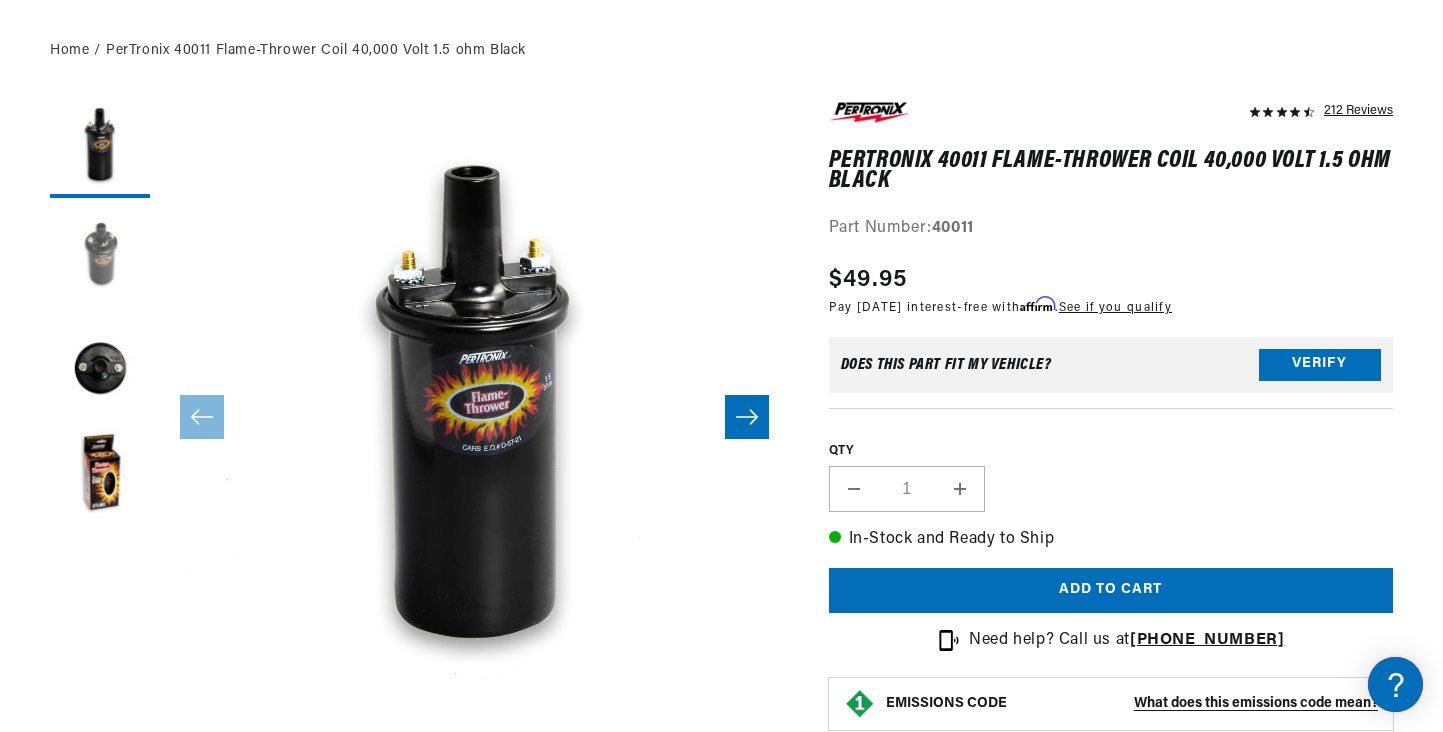 click at bounding box center (100, 258) 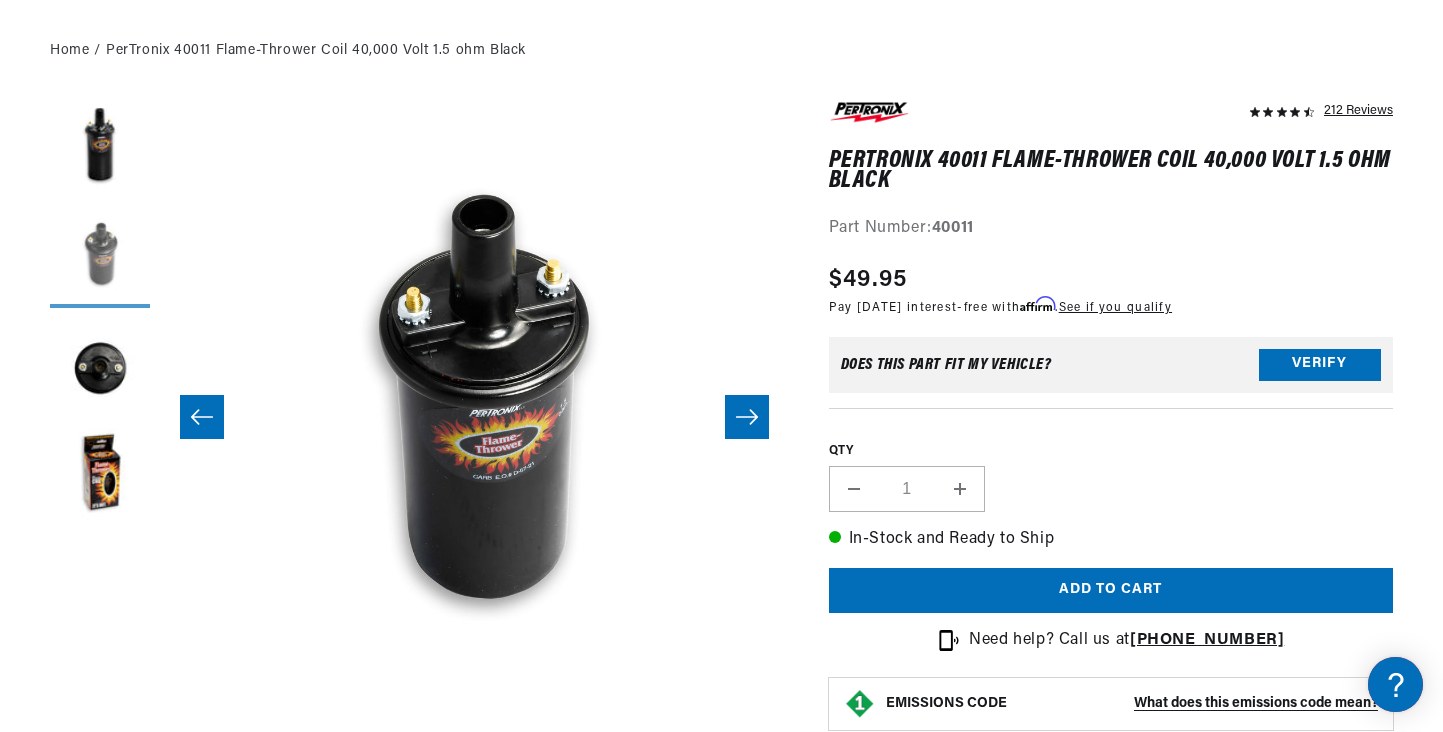 scroll, scrollTop: 0, scrollLeft: 629, axis: horizontal 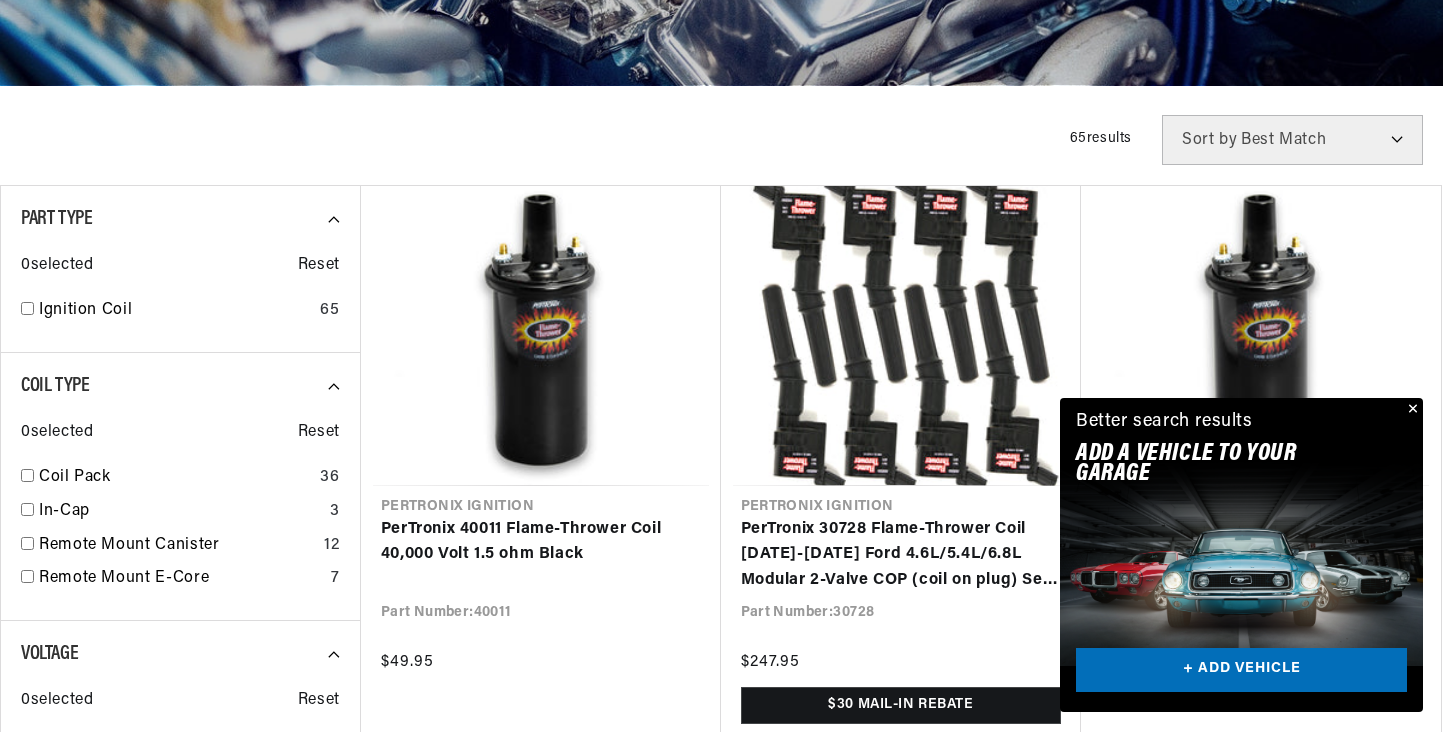 click at bounding box center (1411, 410) 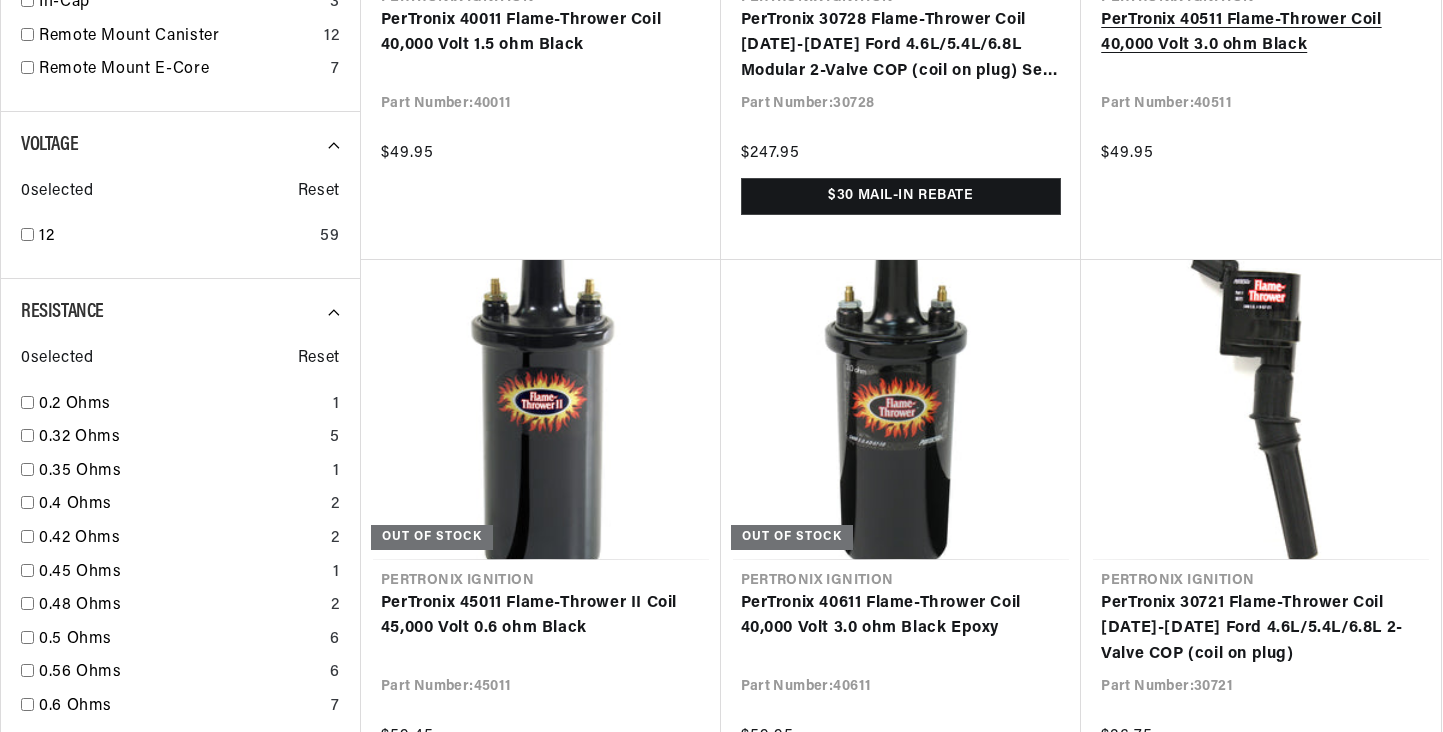 scroll, scrollTop: 932, scrollLeft: 0, axis: vertical 